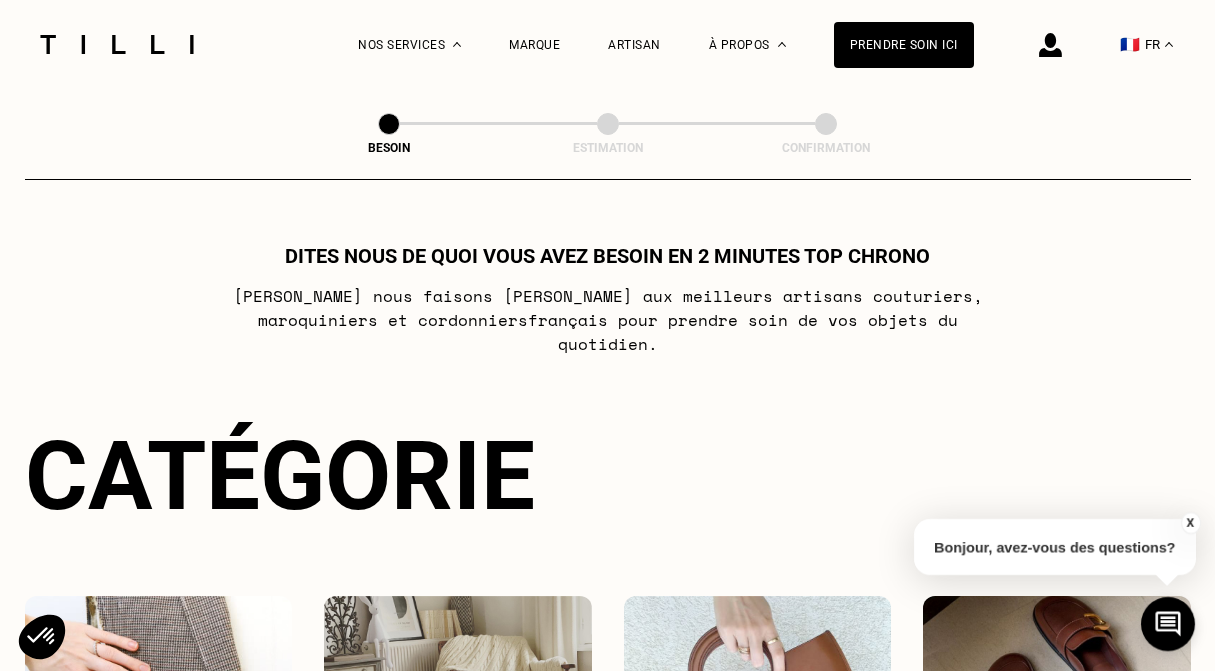 scroll, scrollTop: 0, scrollLeft: 0, axis: both 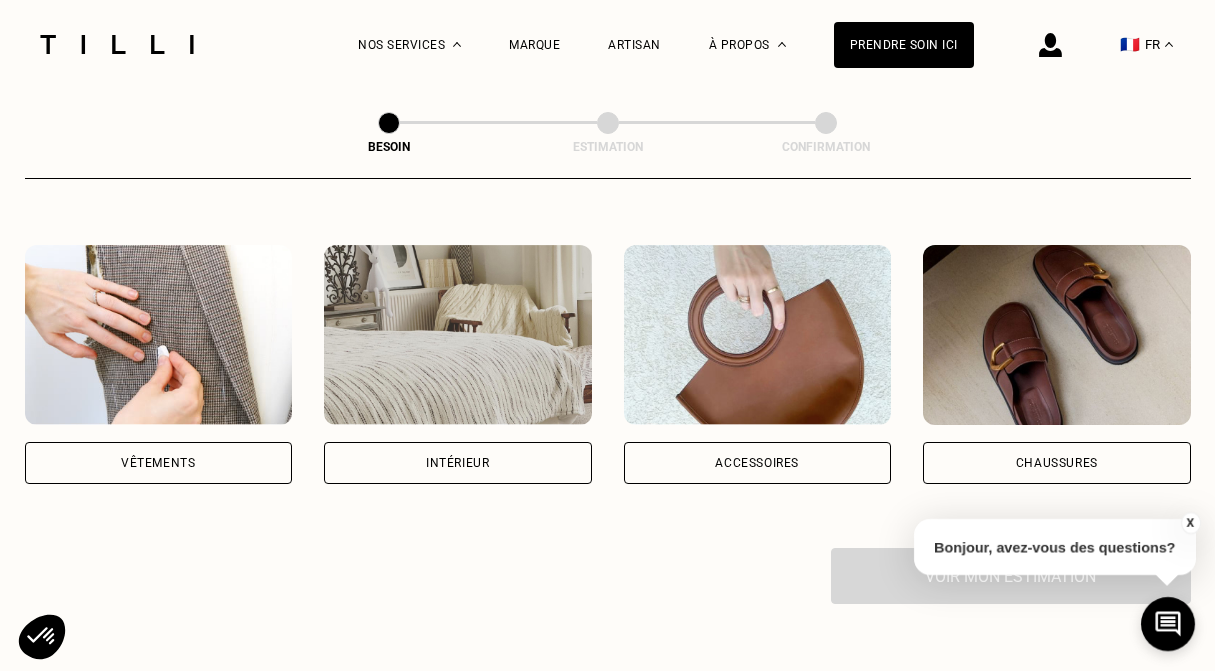 click at bounding box center (159, 335) 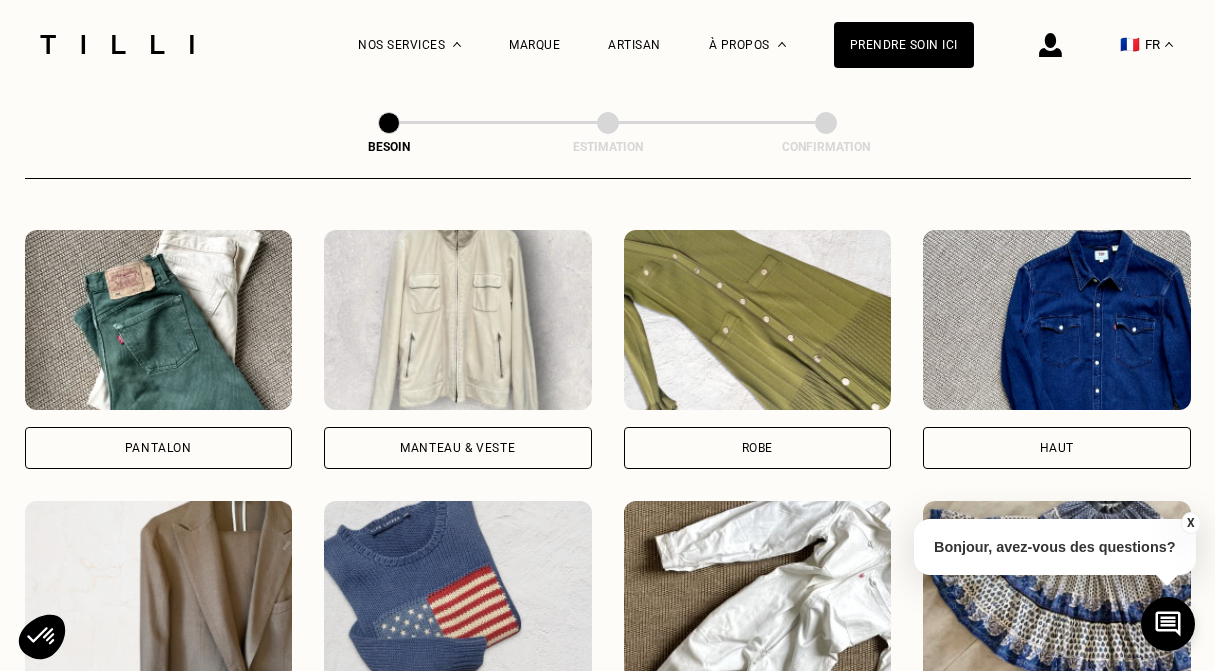 scroll, scrollTop: 923, scrollLeft: 0, axis: vertical 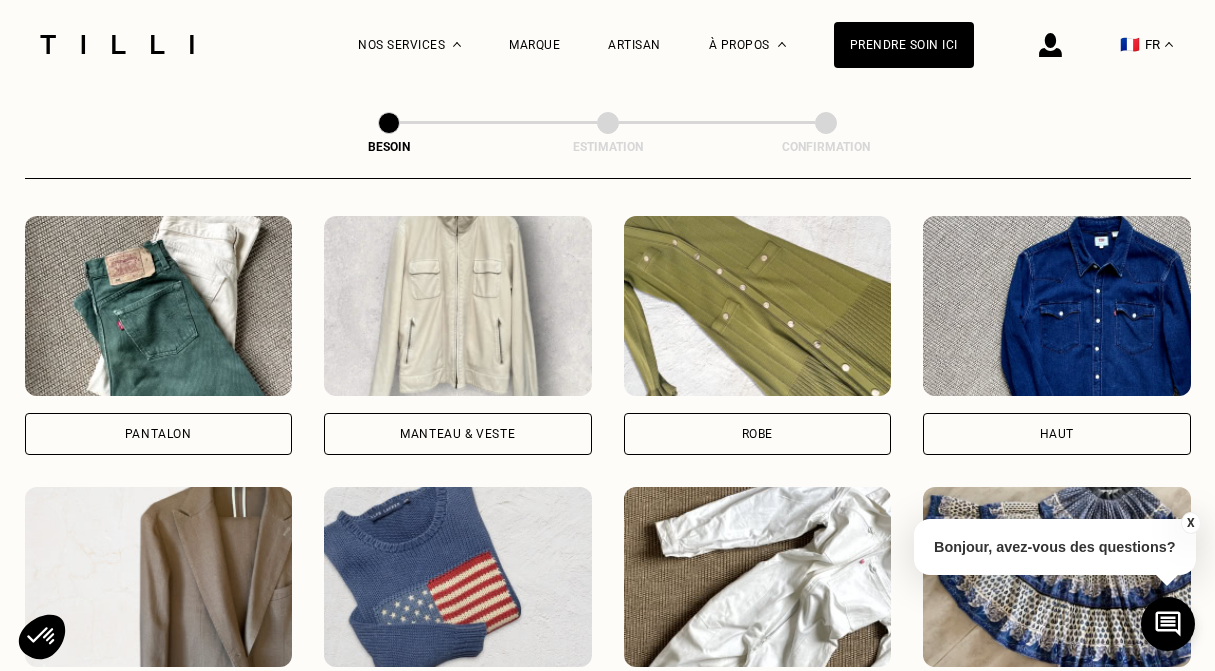 click on "Robe" at bounding box center (757, 434) 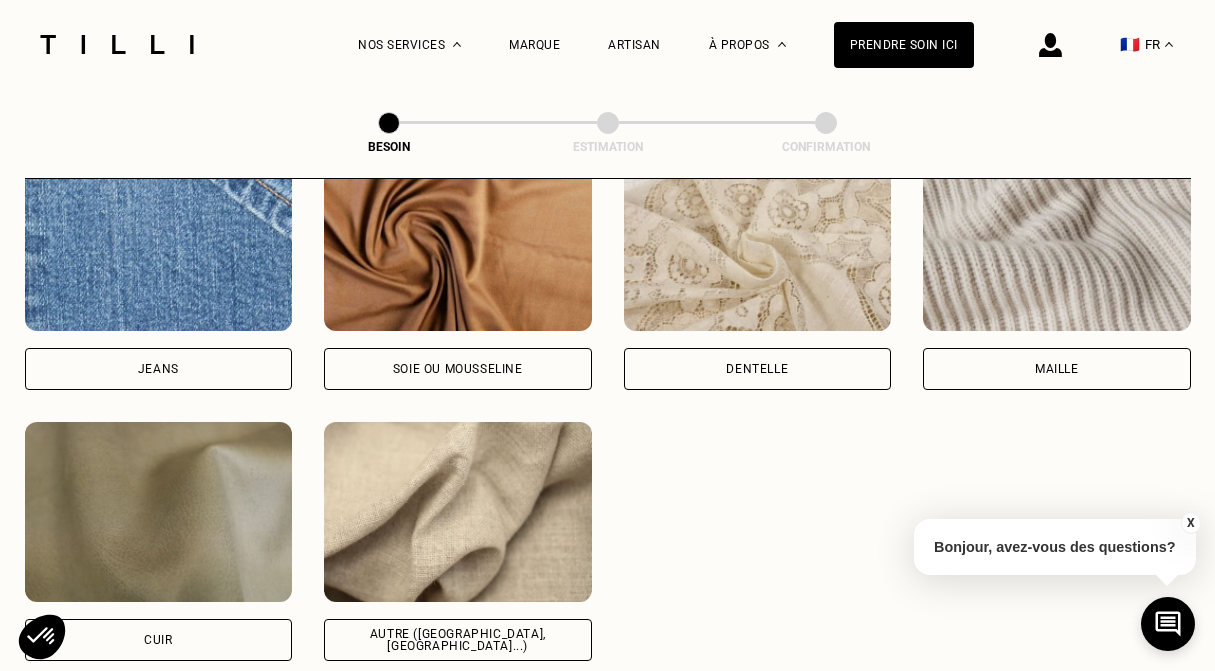 scroll, scrollTop: 2214, scrollLeft: 0, axis: vertical 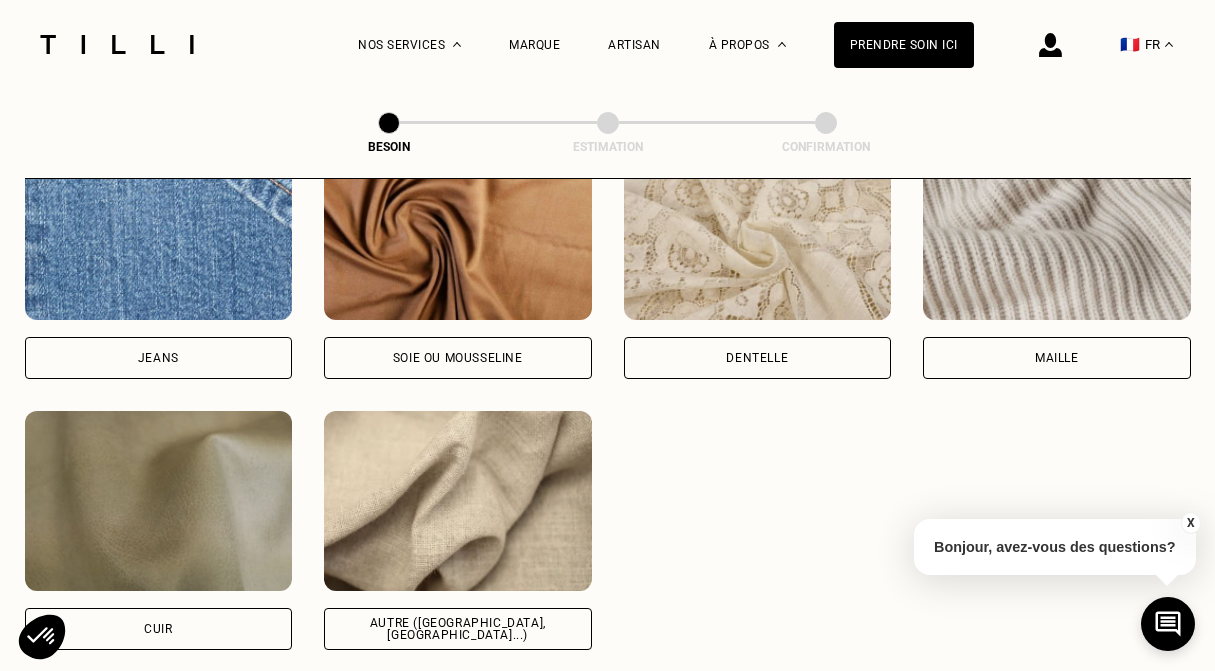 click on "Autre ([GEOGRAPHIC_DATA], [GEOGRAPHIC_DATA]...)" at bounding box center [458, 629] 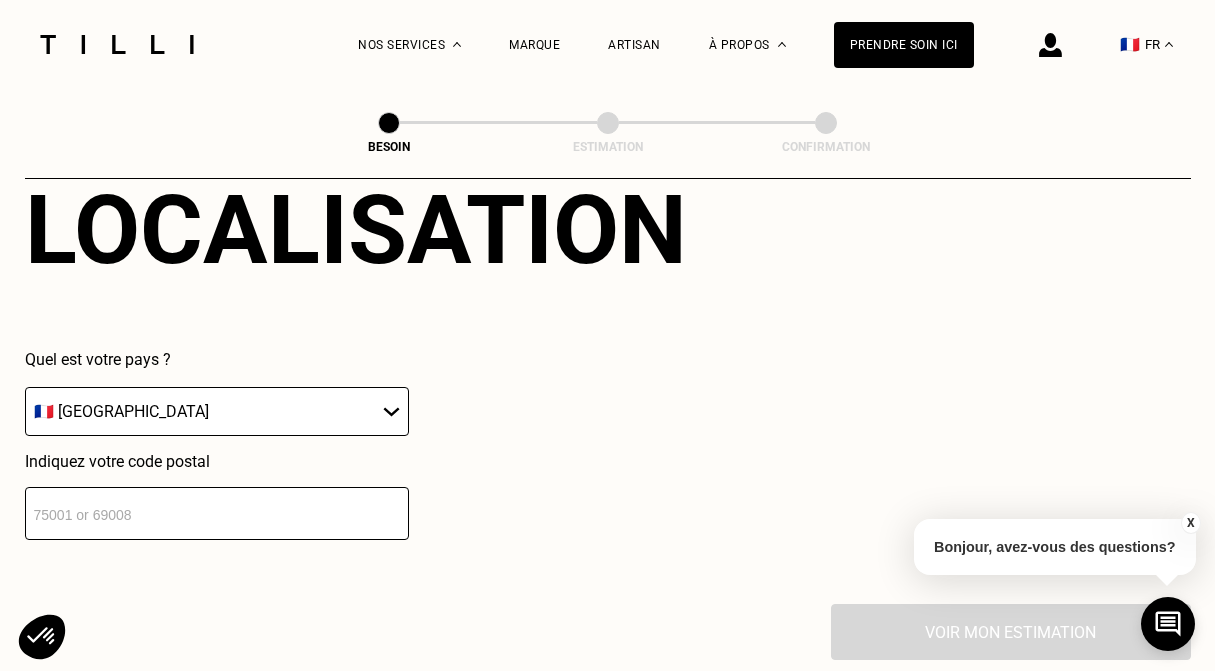 scroll, scrollTop: 2829, scrollLeft: 0, axis: vertical 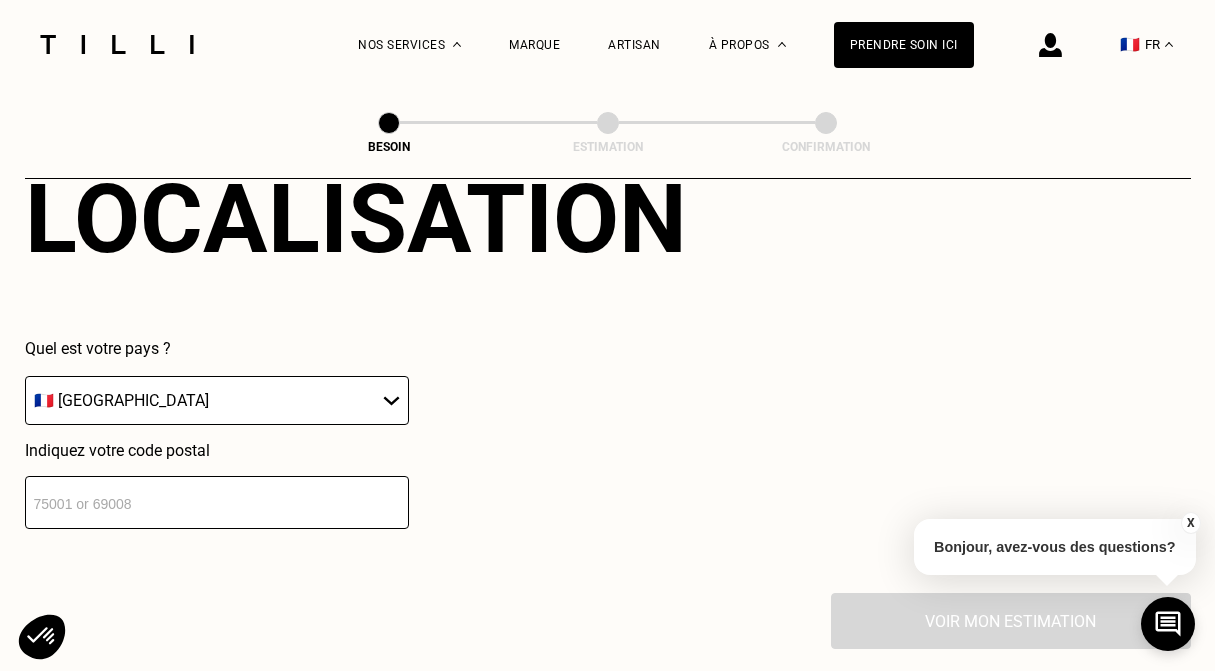 click at bounding box center [217, 502] 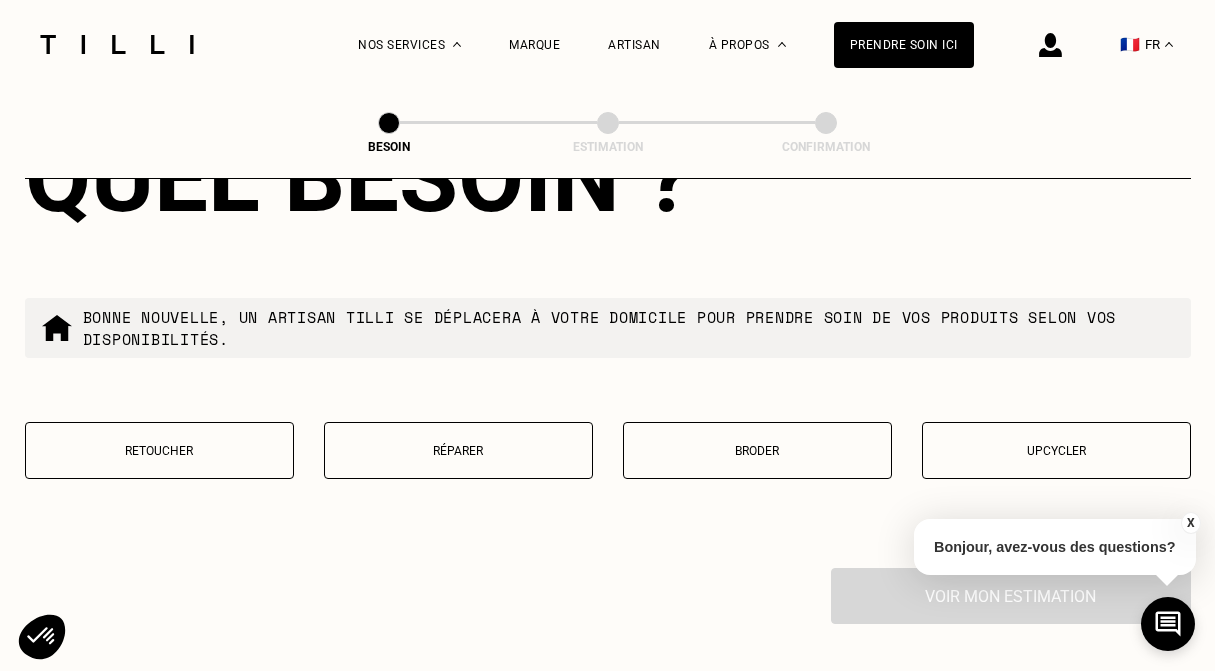 scroll, scrollTop: 3367, scrollLeft: 0, axis: vertical 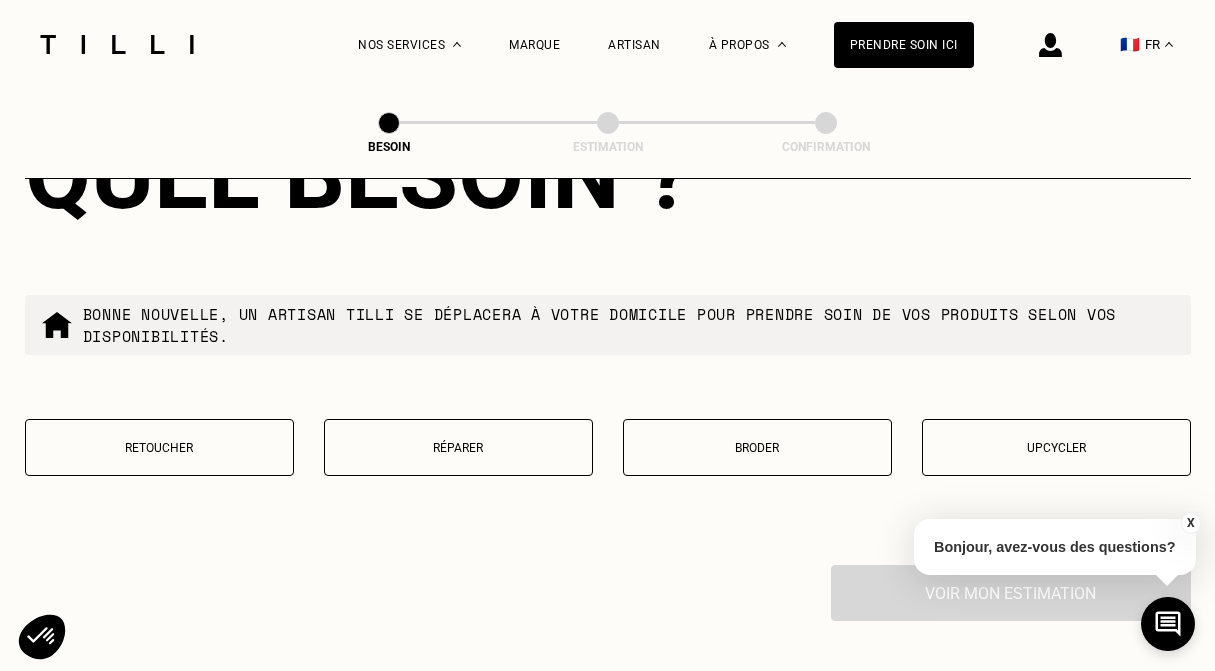 click on "Retoucher" at bounding box center (159, 448) 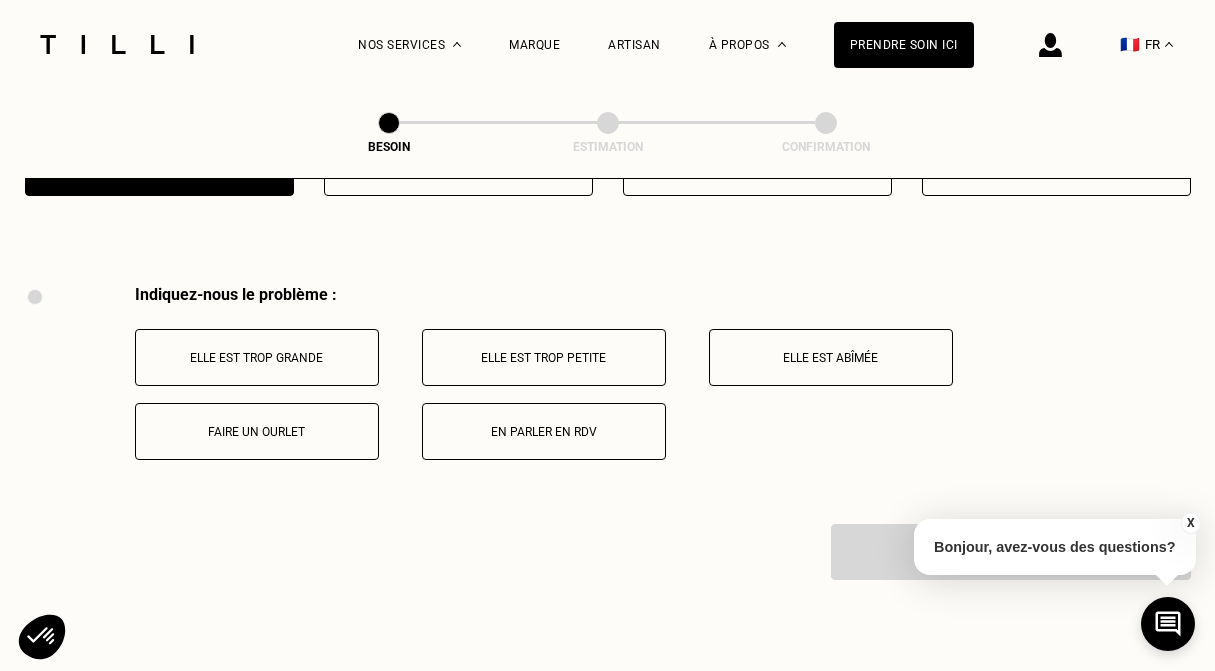 scroll, scrollTop: 3688, scrollLeft: 0, axis: vertical 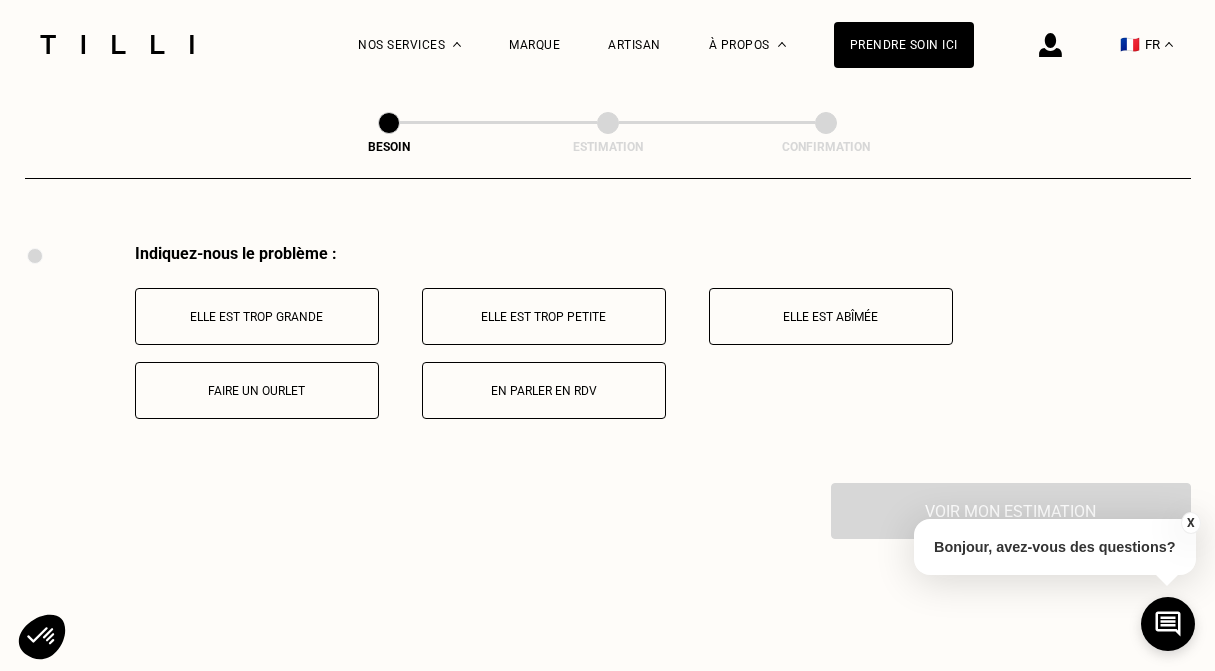 click on "Faire un ourlet" at bounding box center [257, 391] 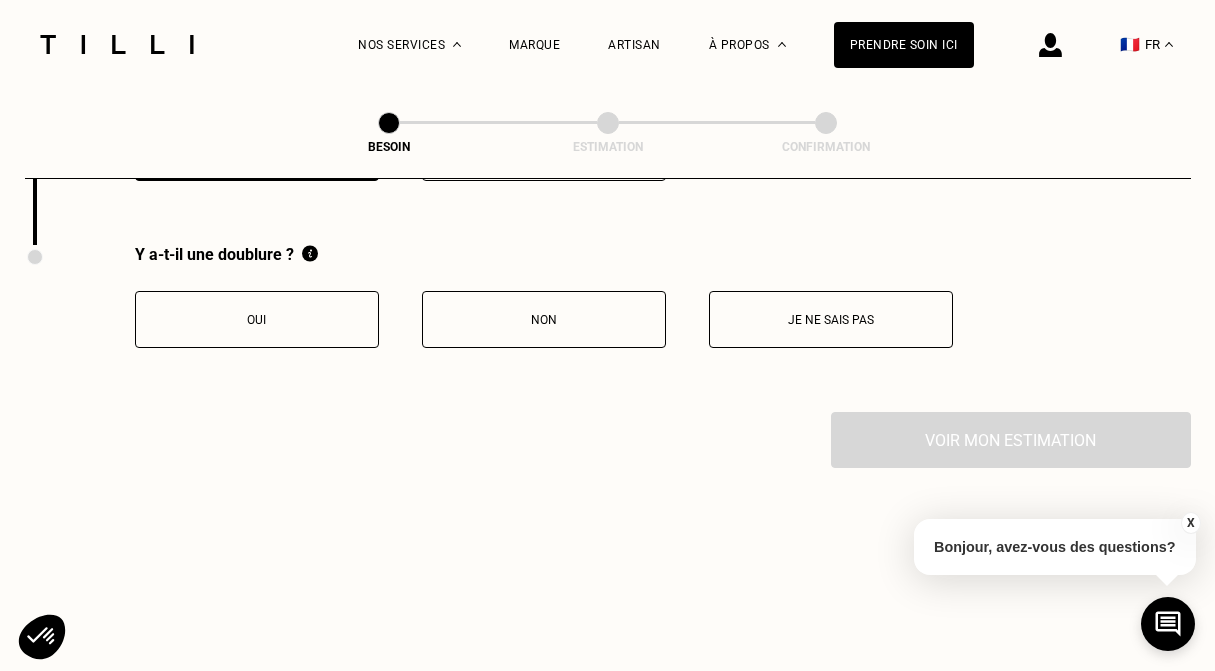 scroll, scrollTop: 3927, scrollLeft: 0, axis: vertical 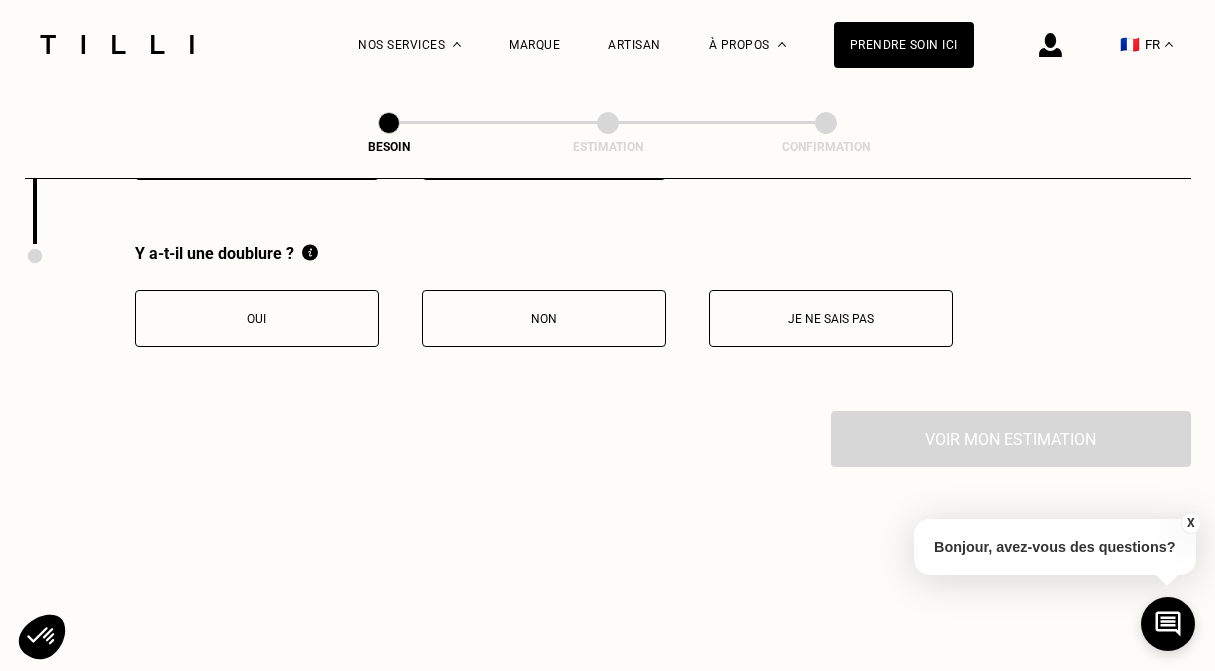 click on "Non" at bounding box center [544, 319] 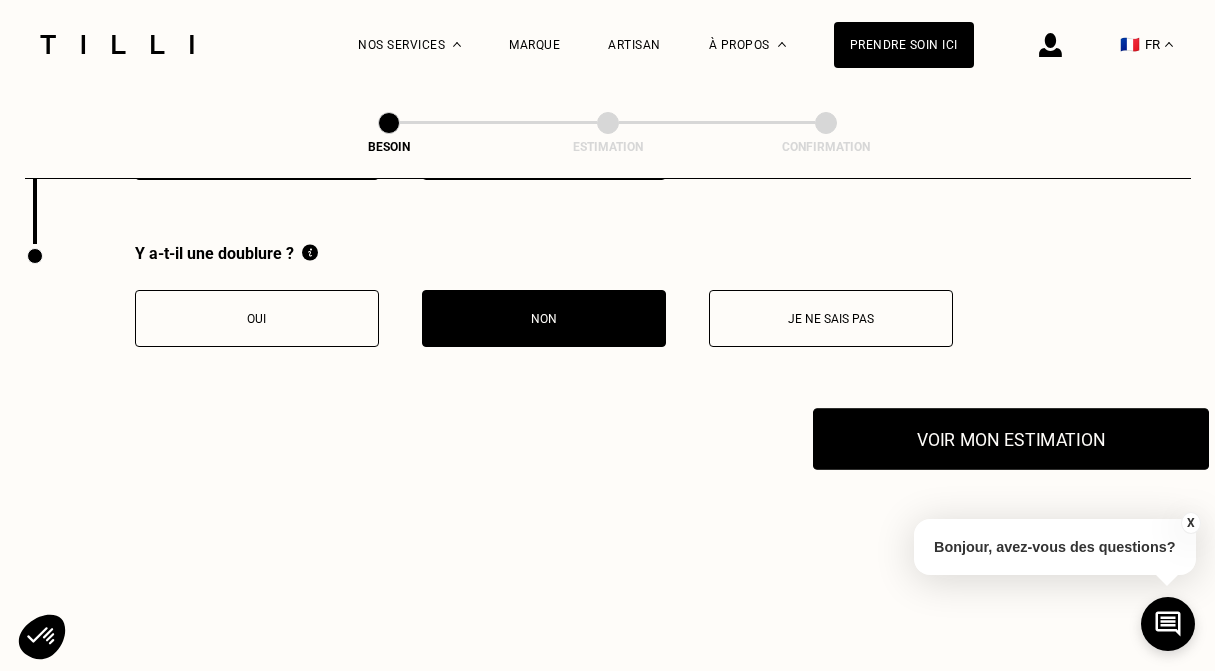 click on "Voir mon estimation" at bounding box center [1011, 439] 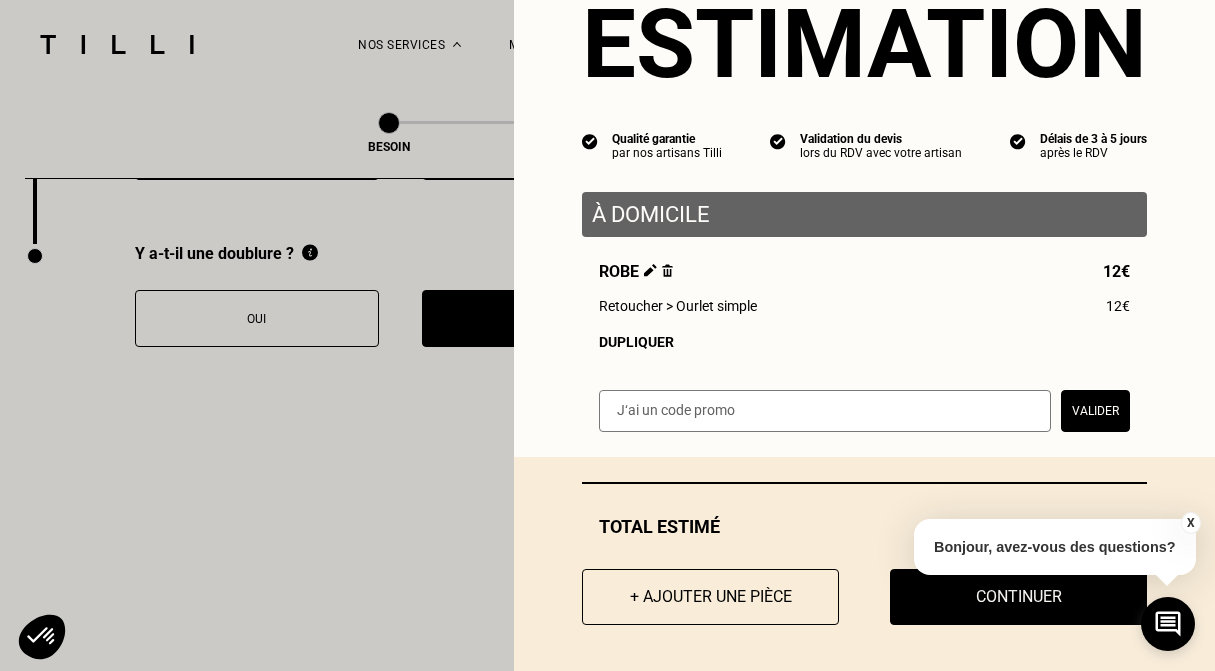 scroll, scrollTop: 81, scrollLeft: 0, axis: vertical 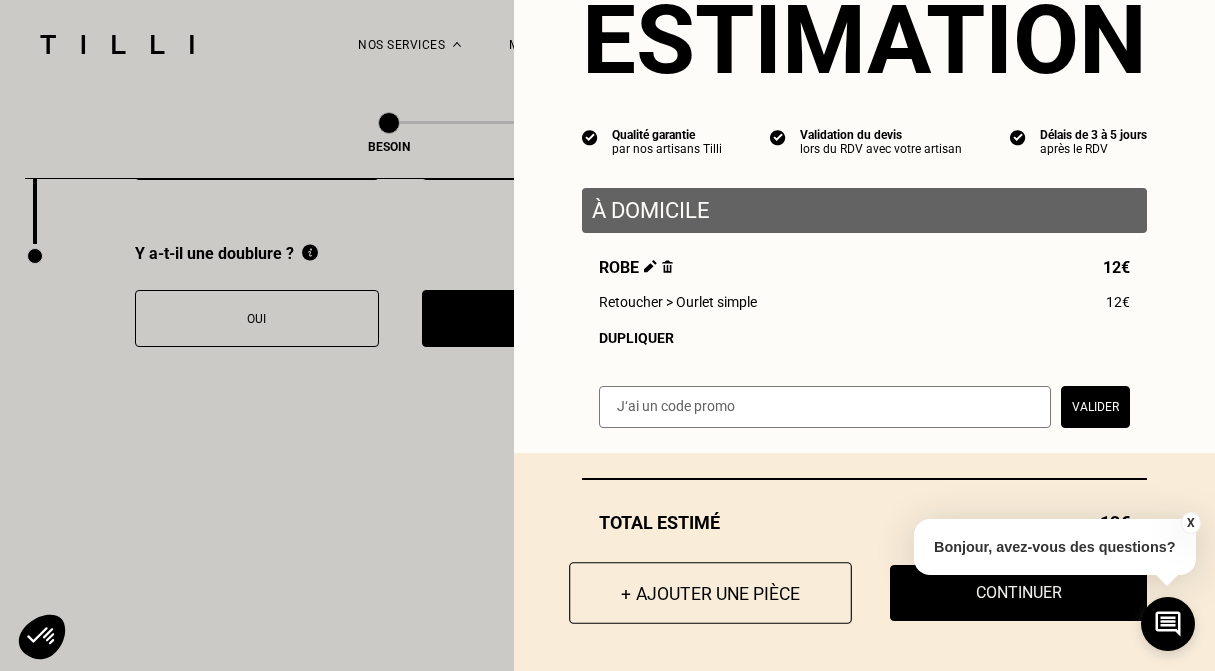 click on "+ Ajouter une pièce" at bounding box center [710, 593] 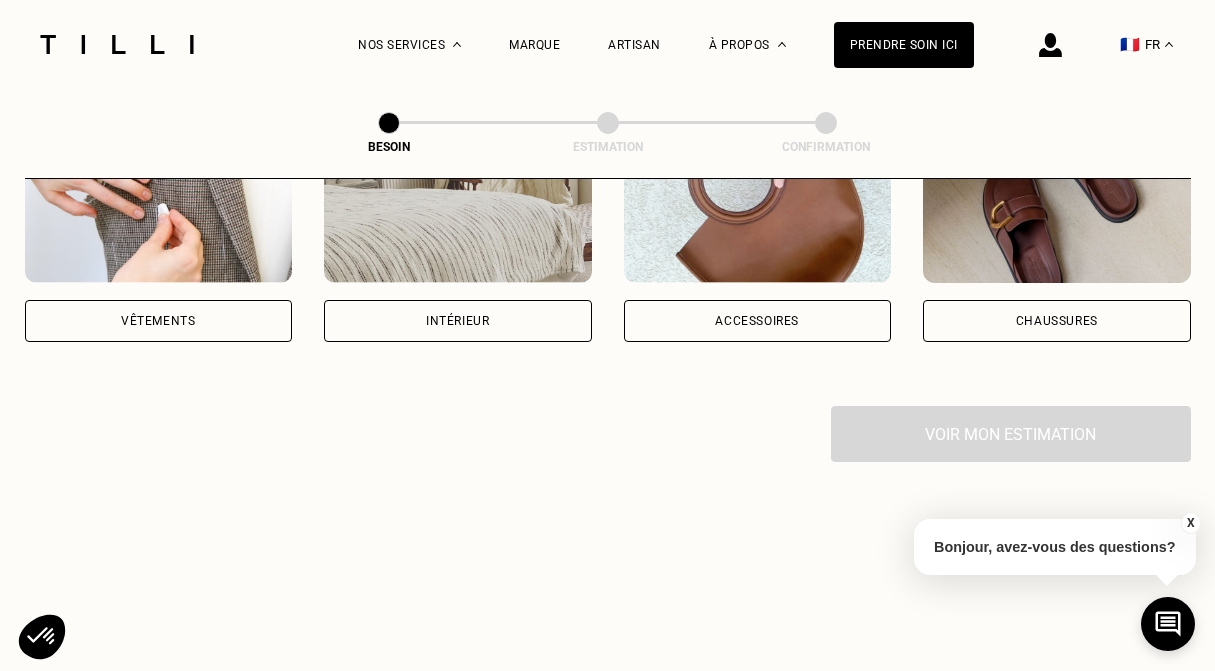 scroll, scrollTop: 435, scrollLeft: 0, axis: vertical 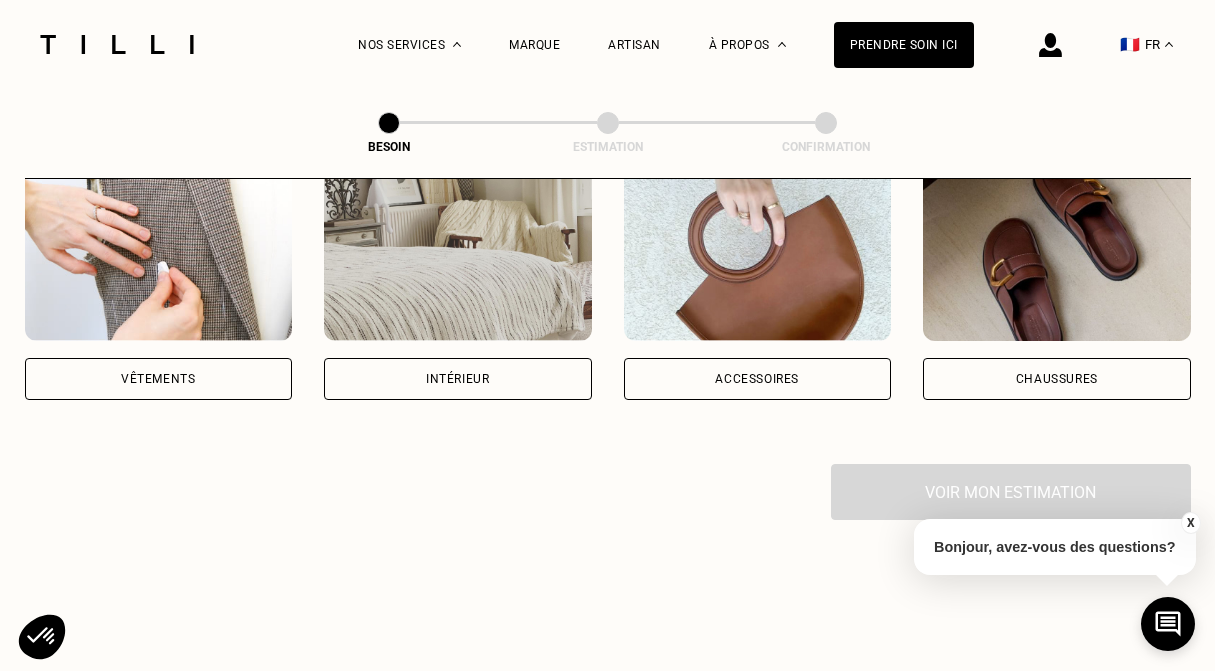 click on "Vêtements" at bounding box center [159, 379] 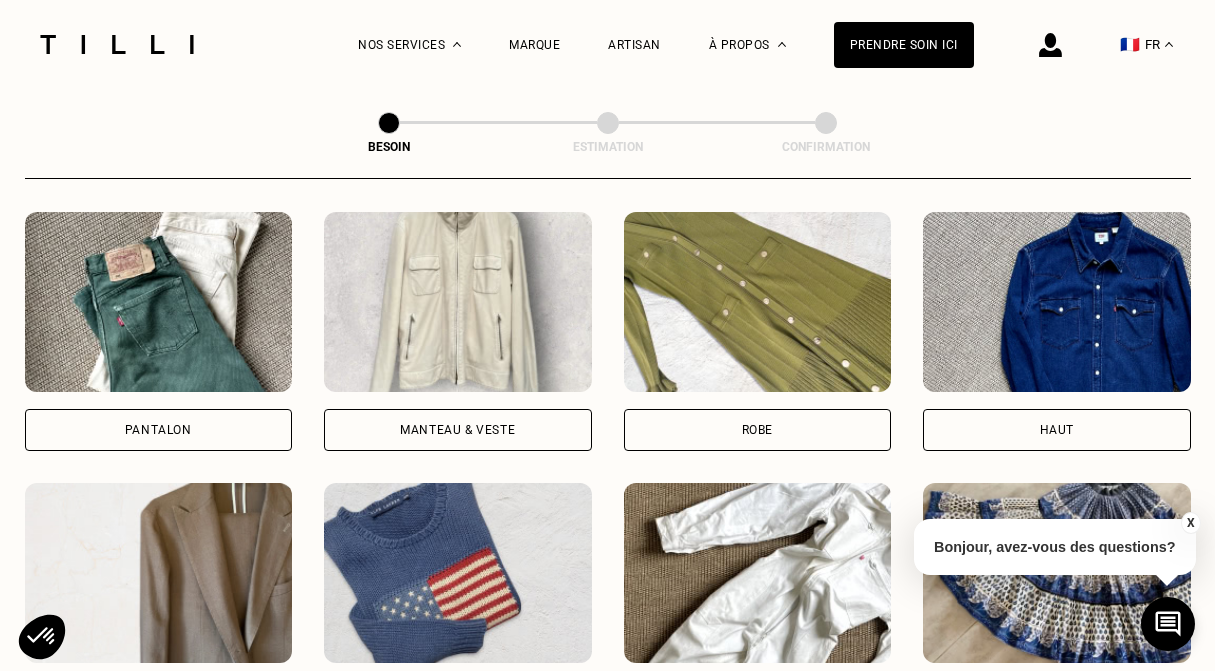 scroll, scrollTop: 936, scrollLeft: 0, axis: vertical 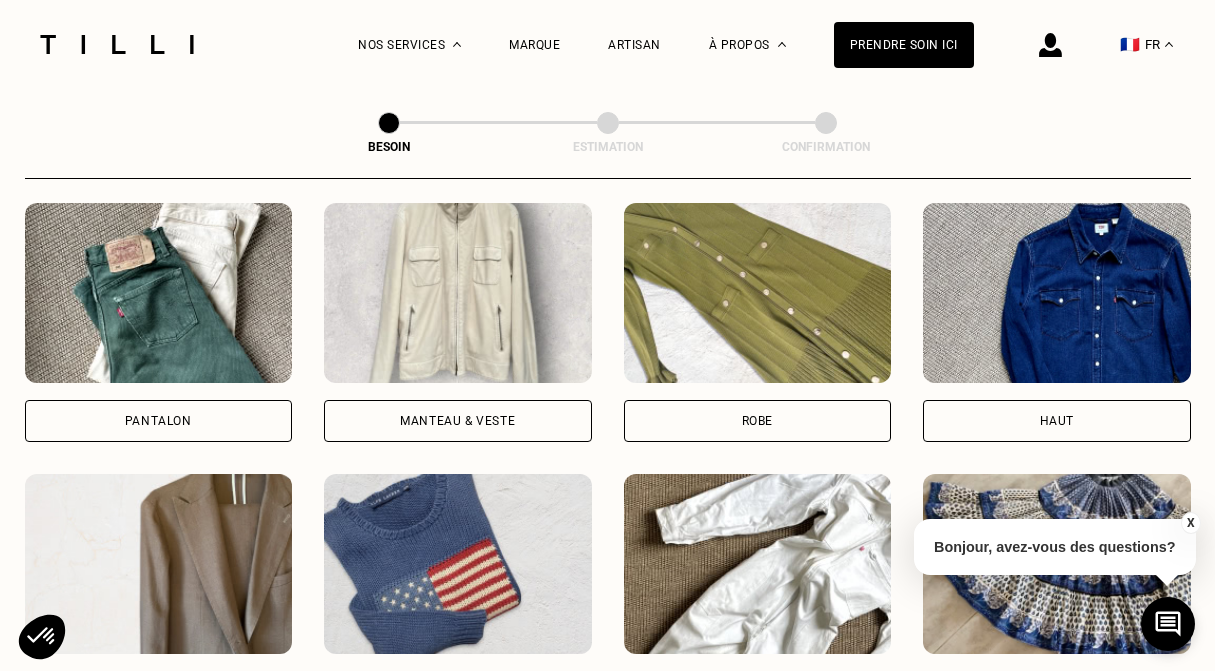 click on "Robe" at bounding box center [758, 421] 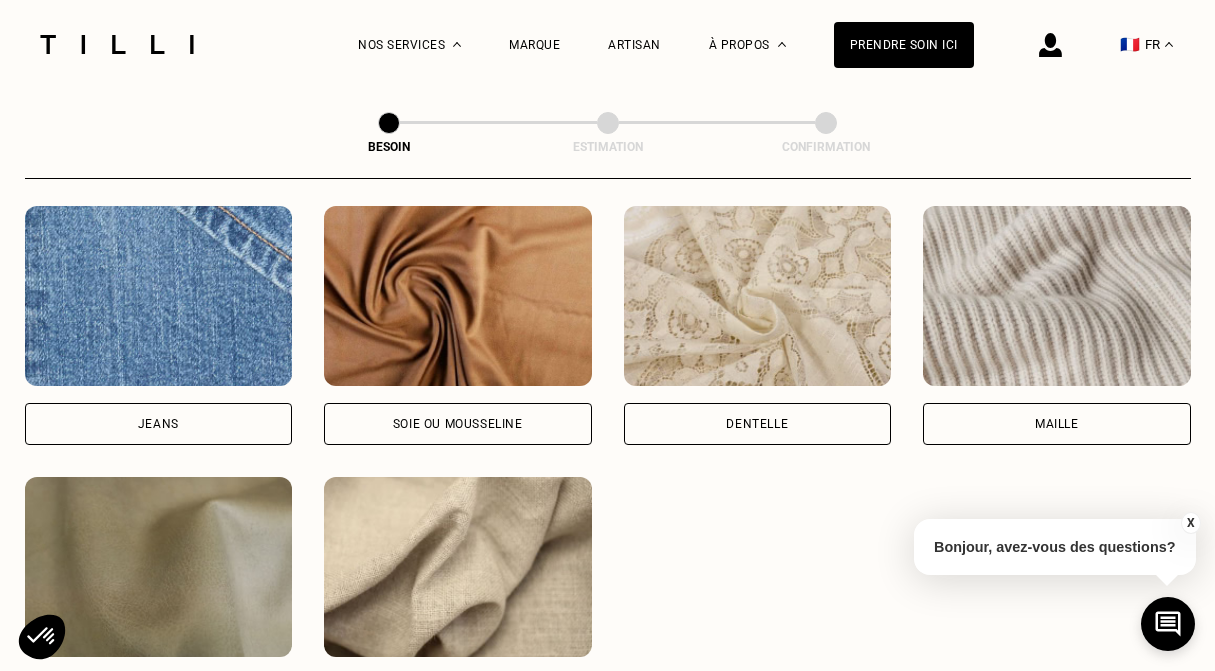 scroll, scrollTop: 2334, scrollLeft: 0, axis: vertical 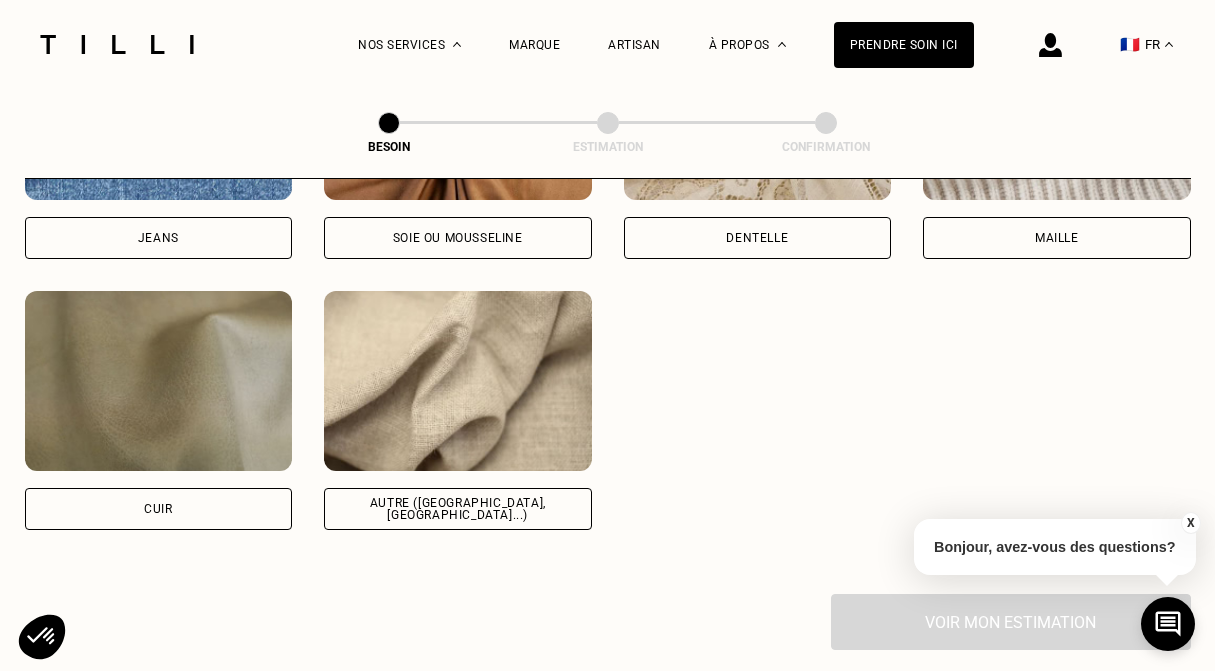 click at bounding box center [458, 381] 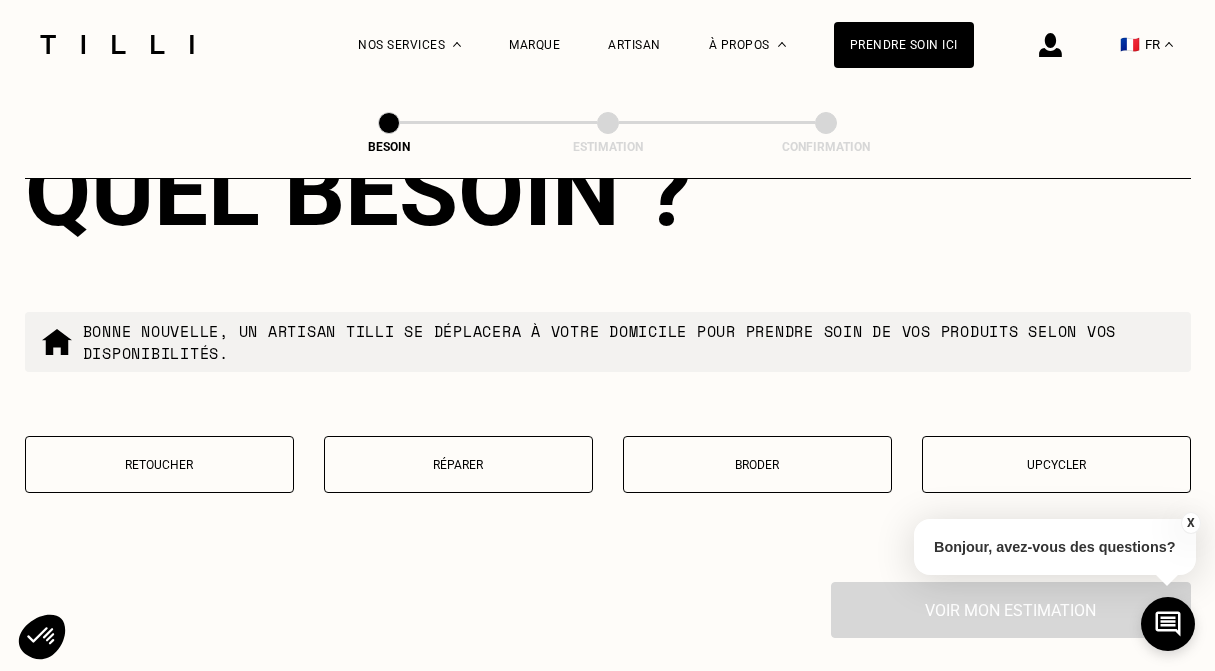 scroll, scrollTop: 3354, scrollLeft: 0, axis: vertical 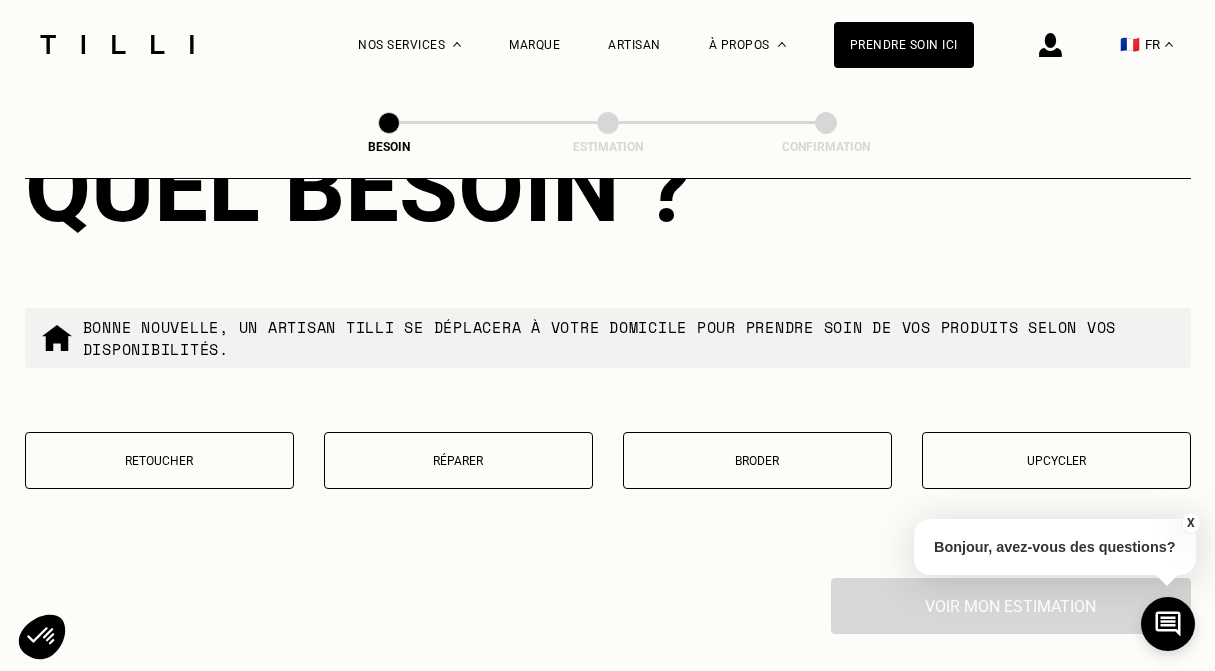 click on "Retoucher" at bounding box center (159, 460) 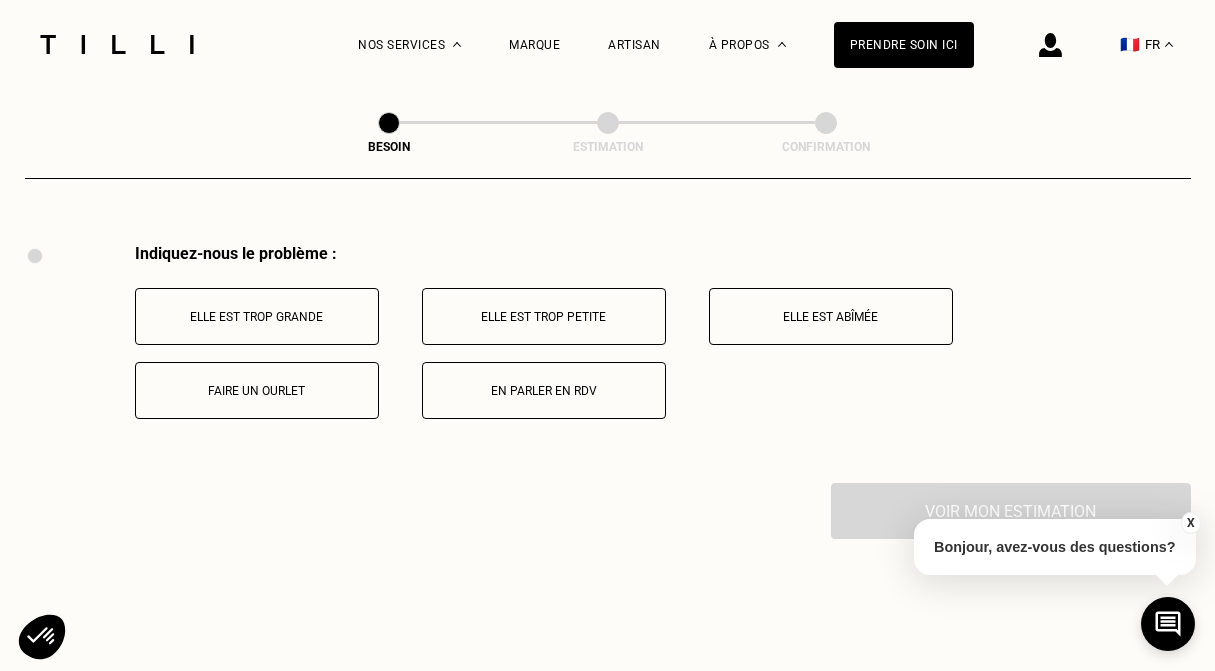 scroll, scrollTop: 3692, scrollLeft: 0, axis: vertical 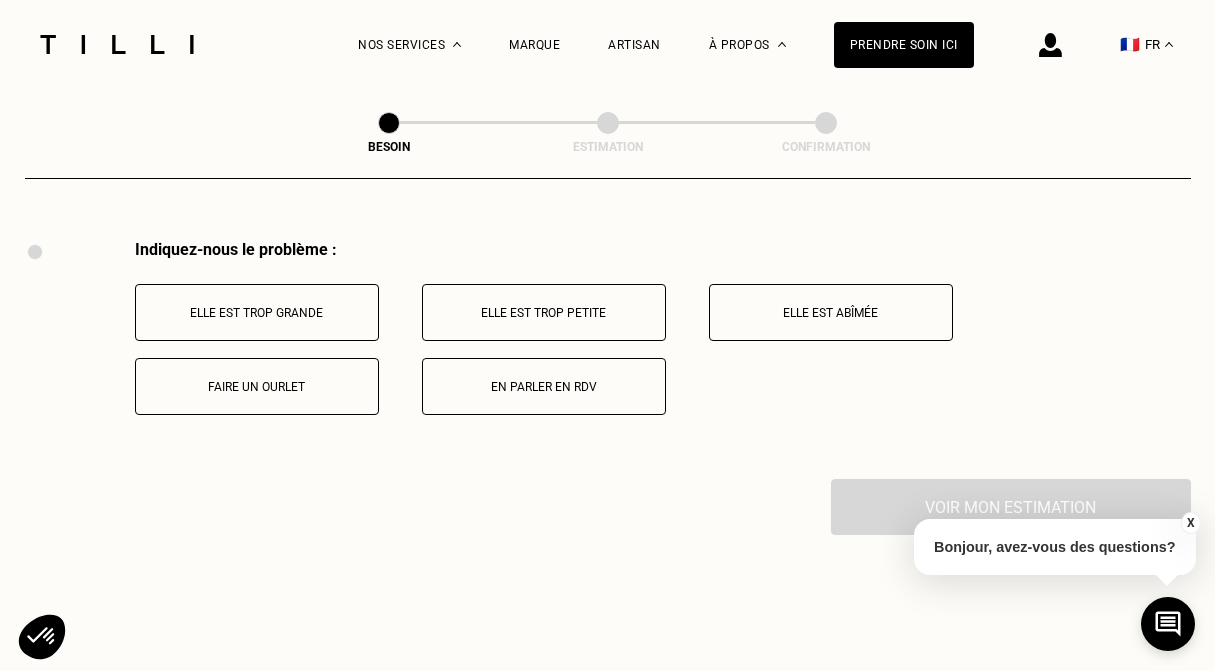 click on "Faire un ourlet" at bounding box center (257, 387) 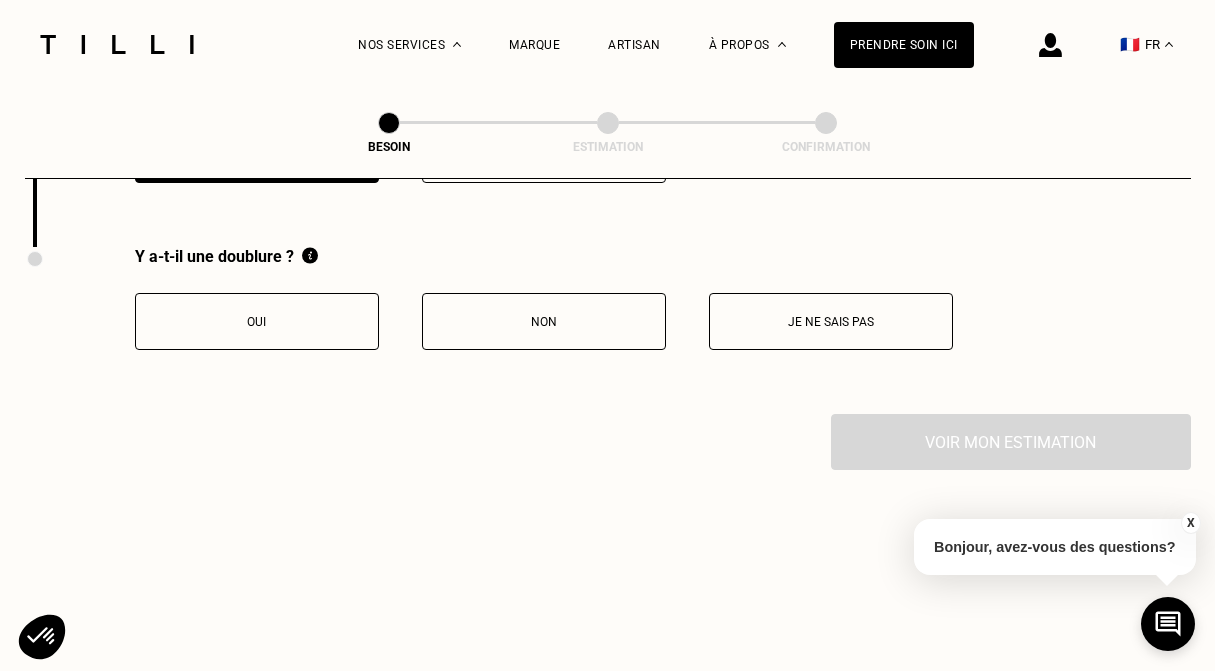 scroll, scrollTop: 3927, scrollLeft: 0, axis: vertical 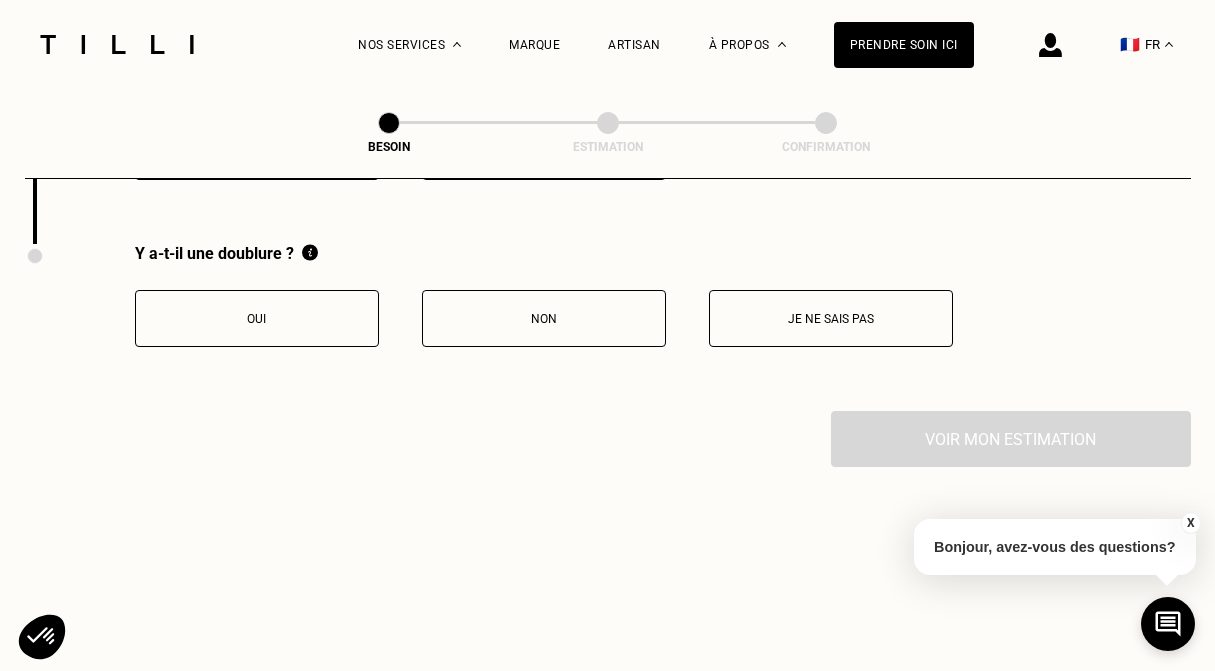 click on "Oui" at bounding box center [257, 319] 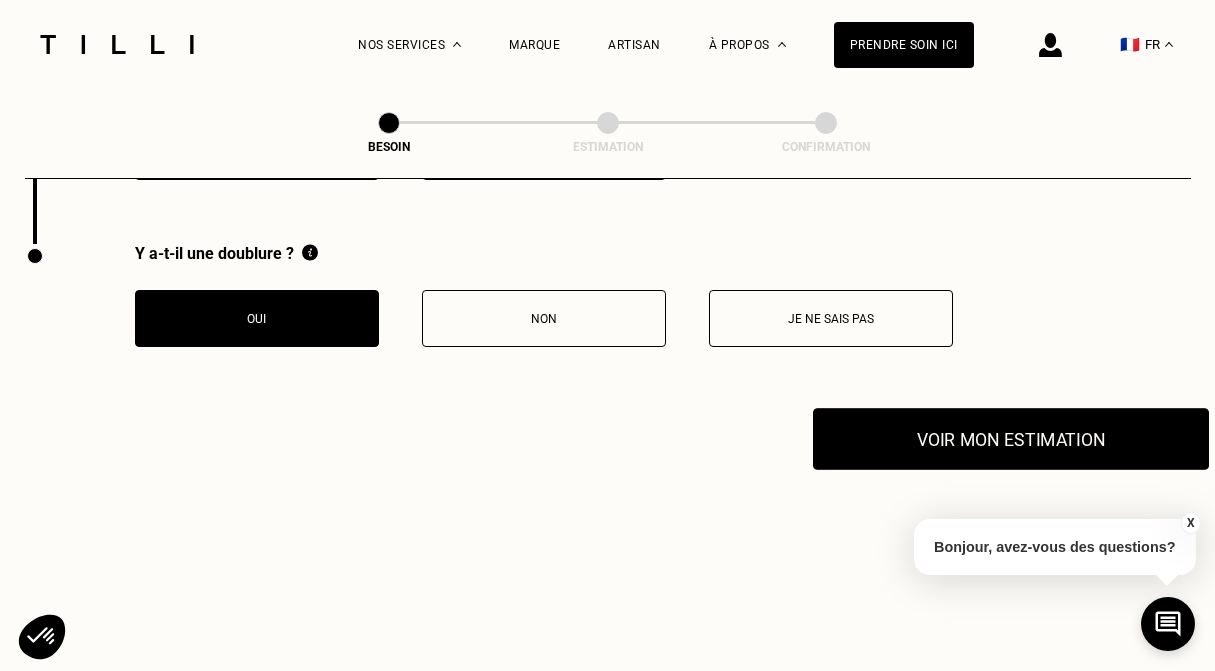 click on "Voir mon estimation" at bounding box center (1011, 439) 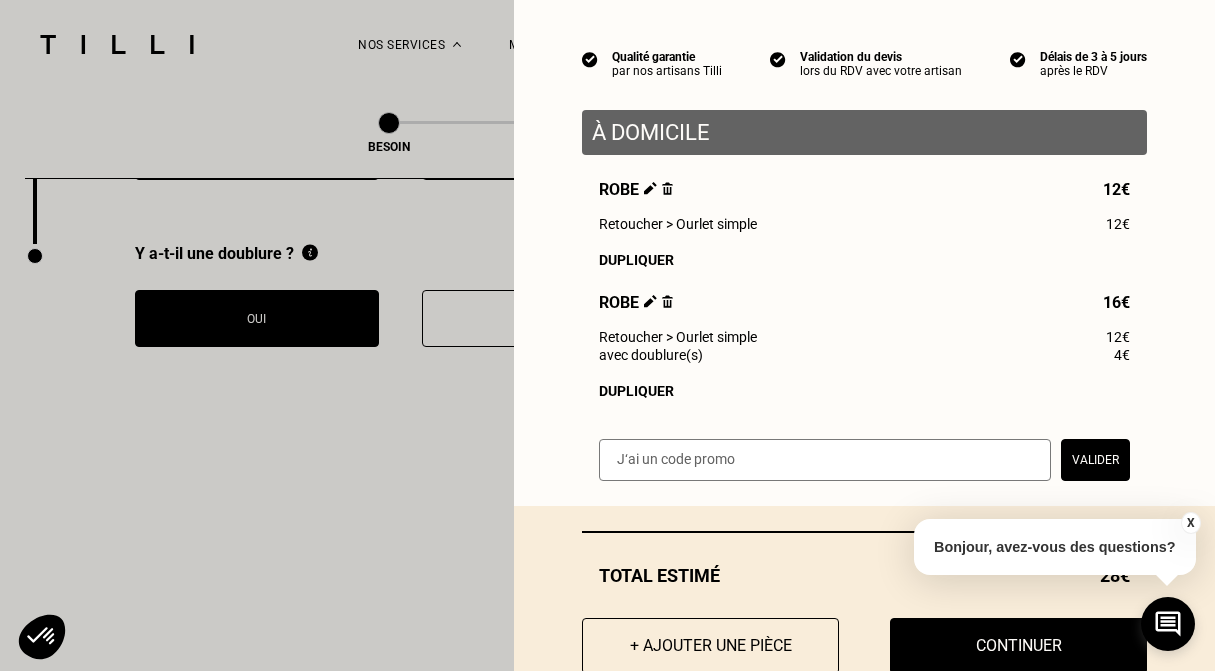 scroll, scrollTop: 213, scrollLeft: 0, axis: vertical 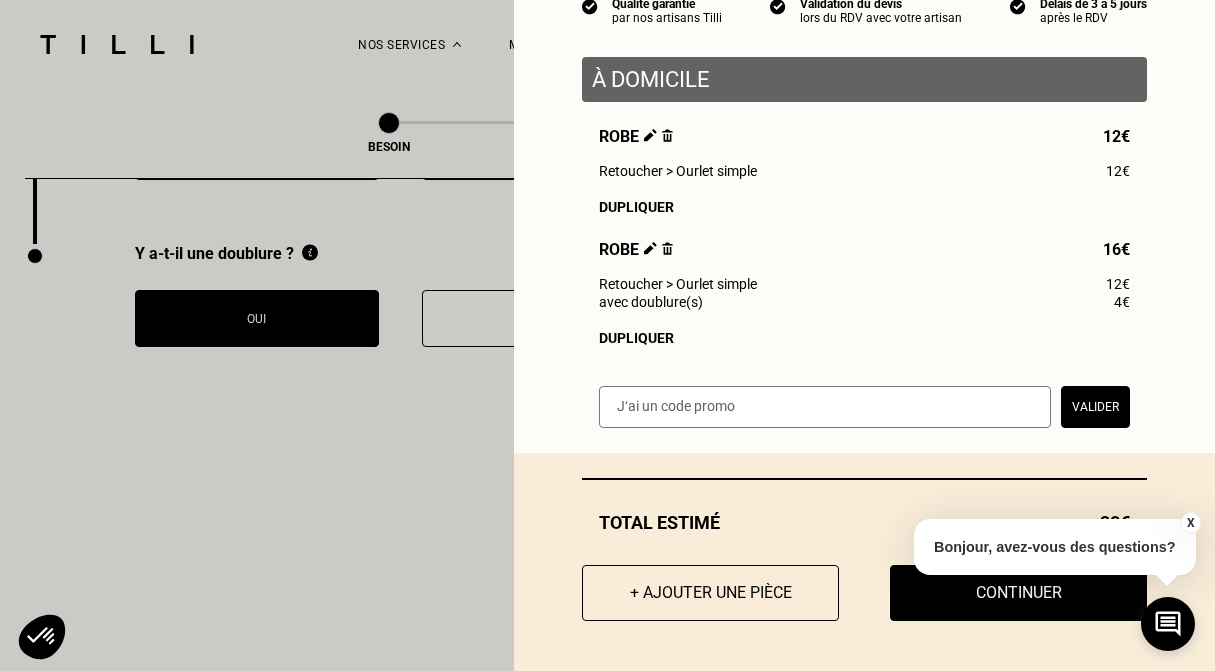 click on "X" at bounding box center (1190, 523) 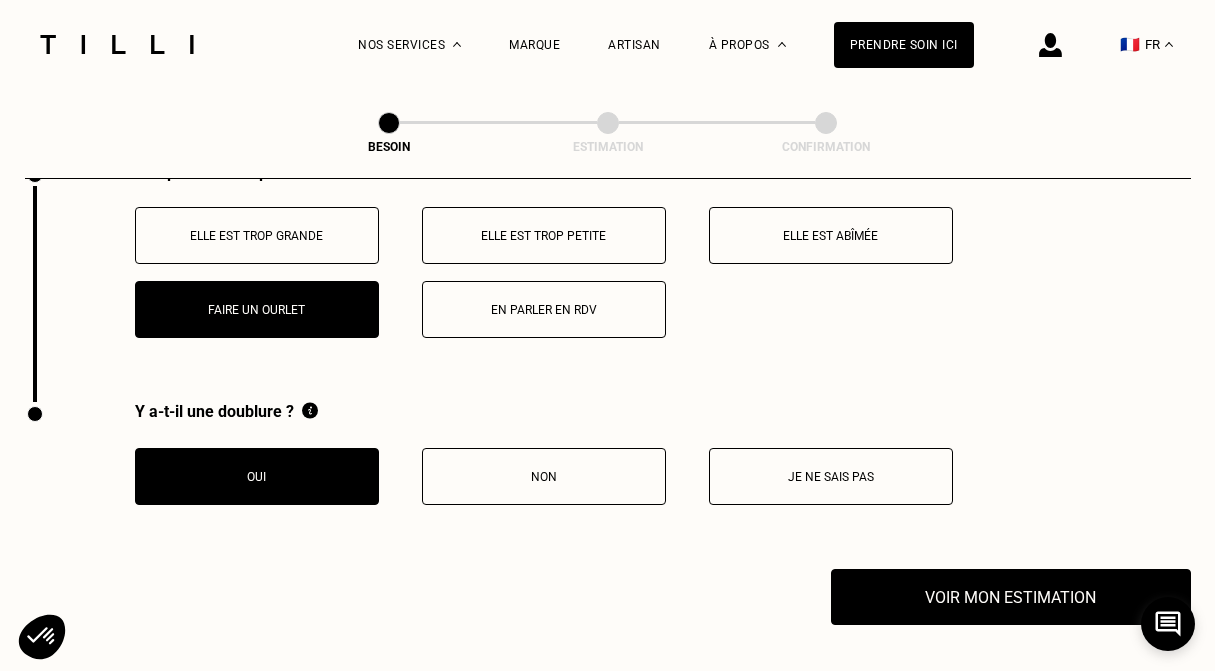scroll, scrollTop: 3766, scrollLeft: 0, axis: vertical 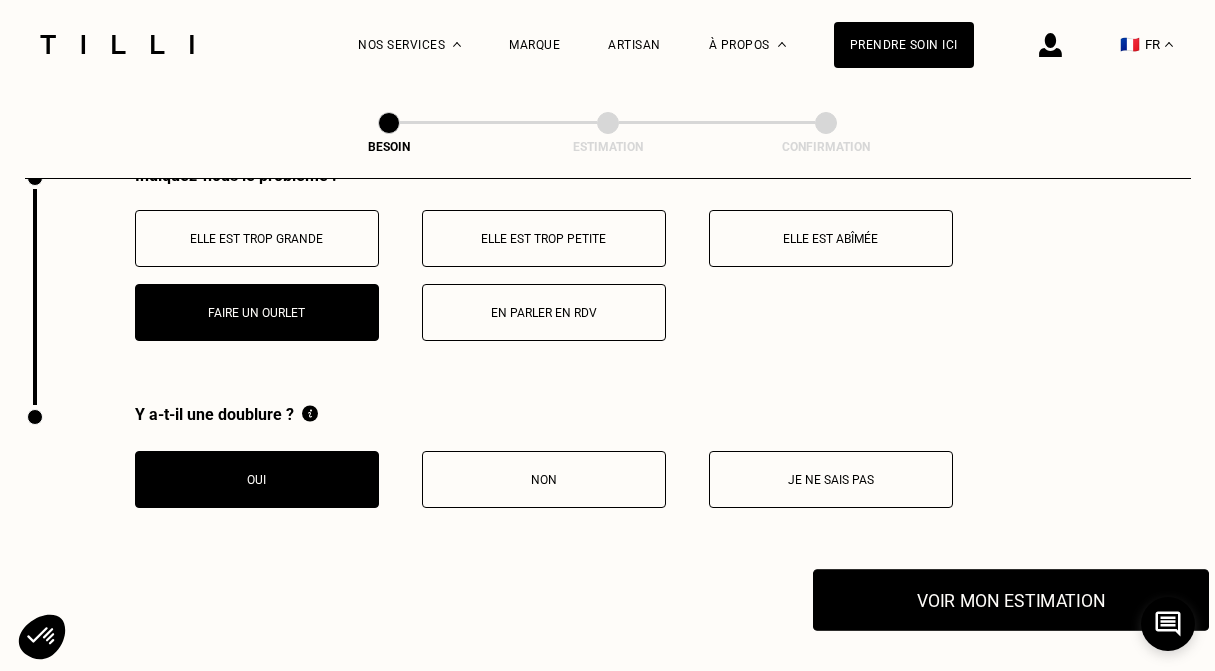 click on "Voir mon estimation" at bounding box center [1011, 600] 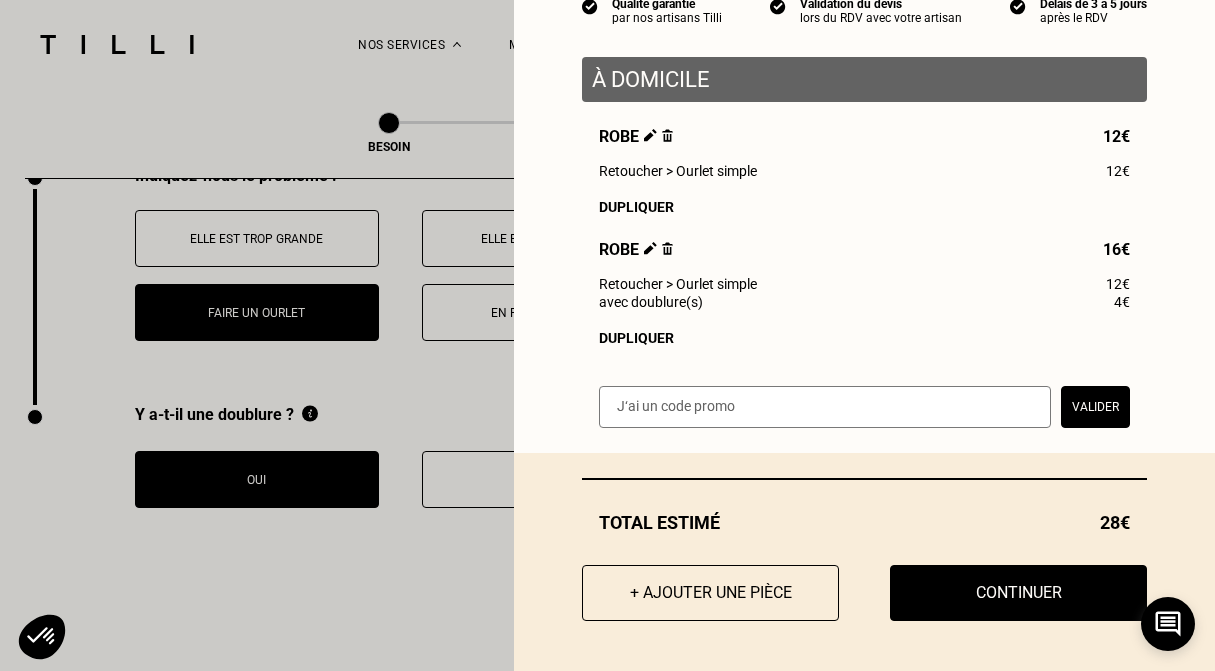 scroll, scrollTop: 210, scrollLeft: 0, axis: vertical 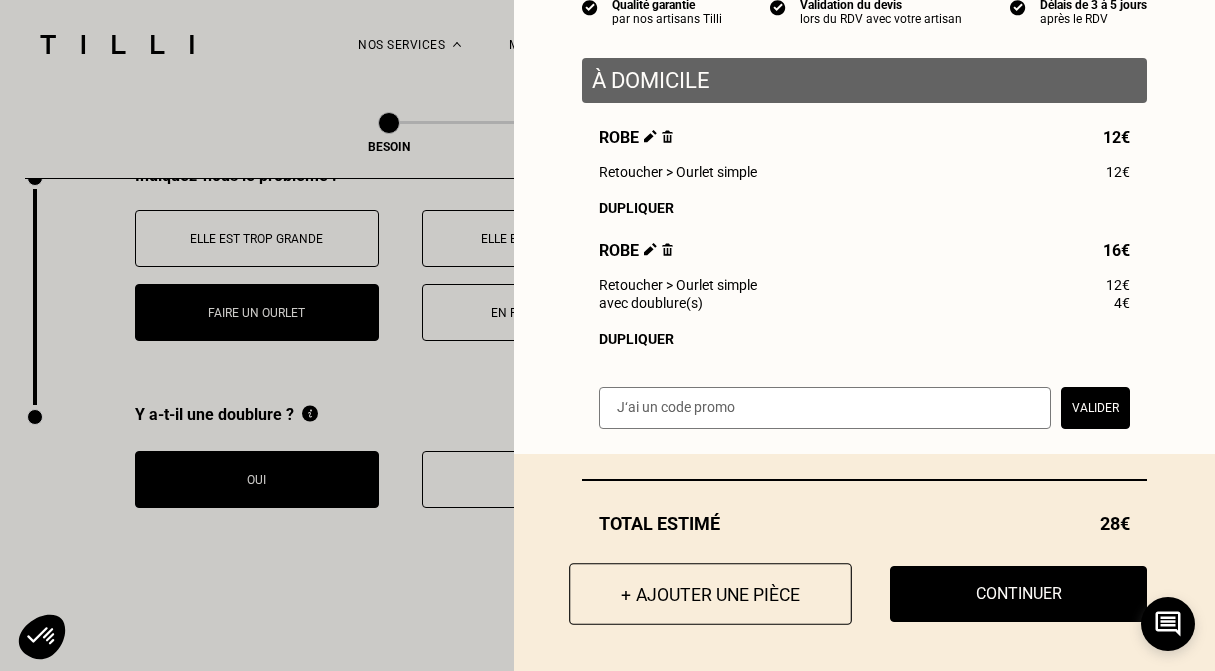 click on "+ Ajouter une pièce" at bounding box center [710, 594] 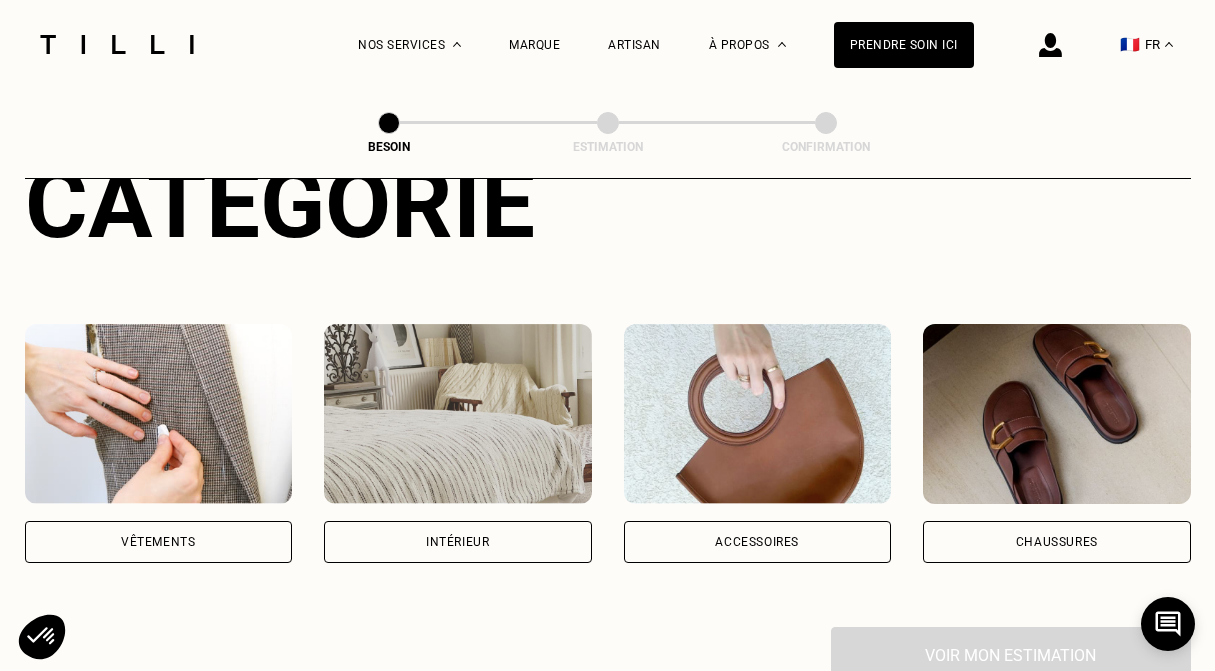 scroll, scrollTop: 295, scrollLeft: 0, axis: vertical 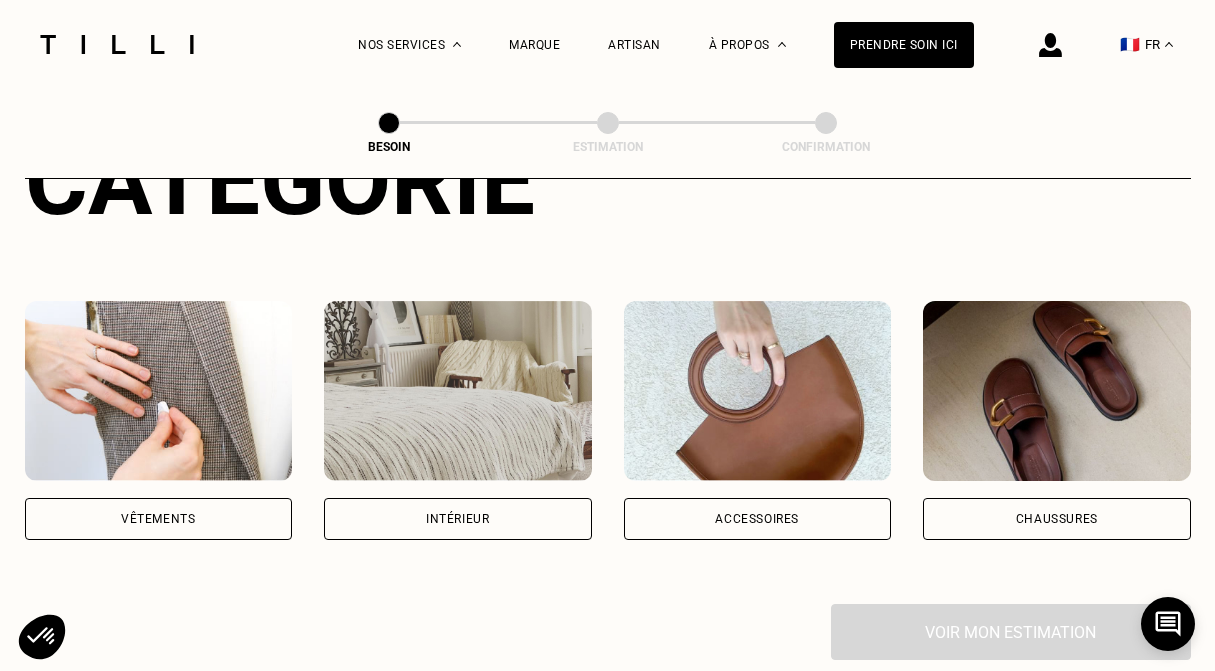 click on "Vêtements" at bounding box center (159, 519) 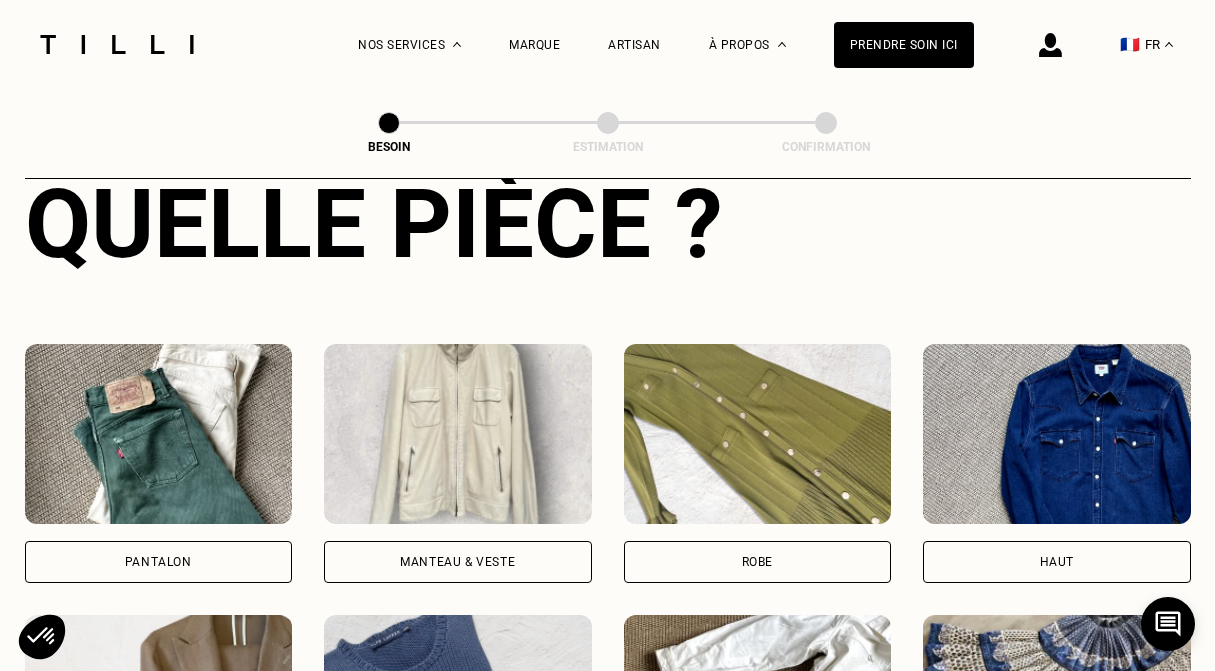 scroll, scrollTop: 810, scrollLeft: 0, axis: vertical 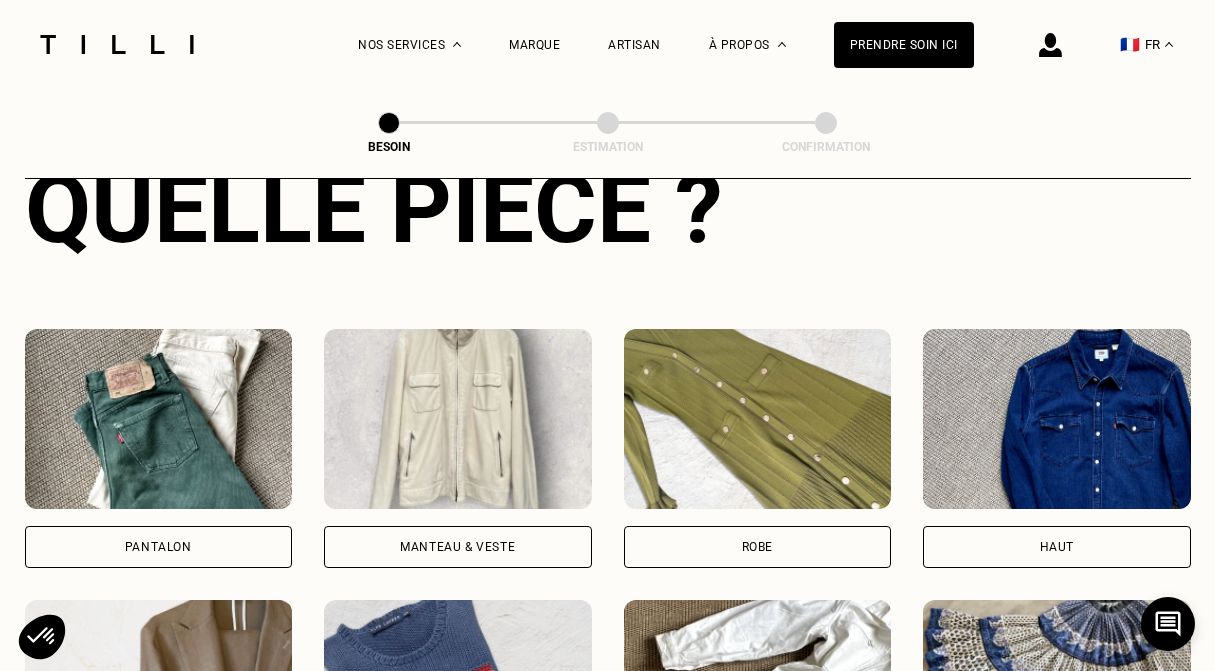 click on "Robe" at bounding box center (758, 547) 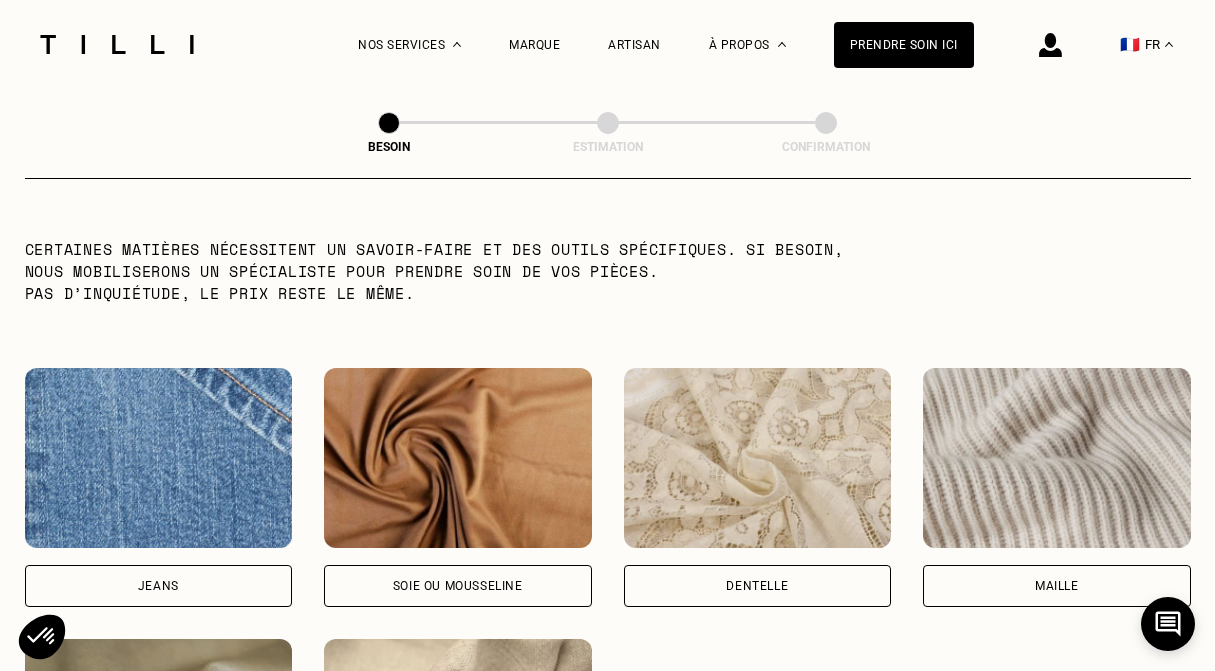 scroll, scrollTop: 2007, scrollLeft: 0, axis: vertical 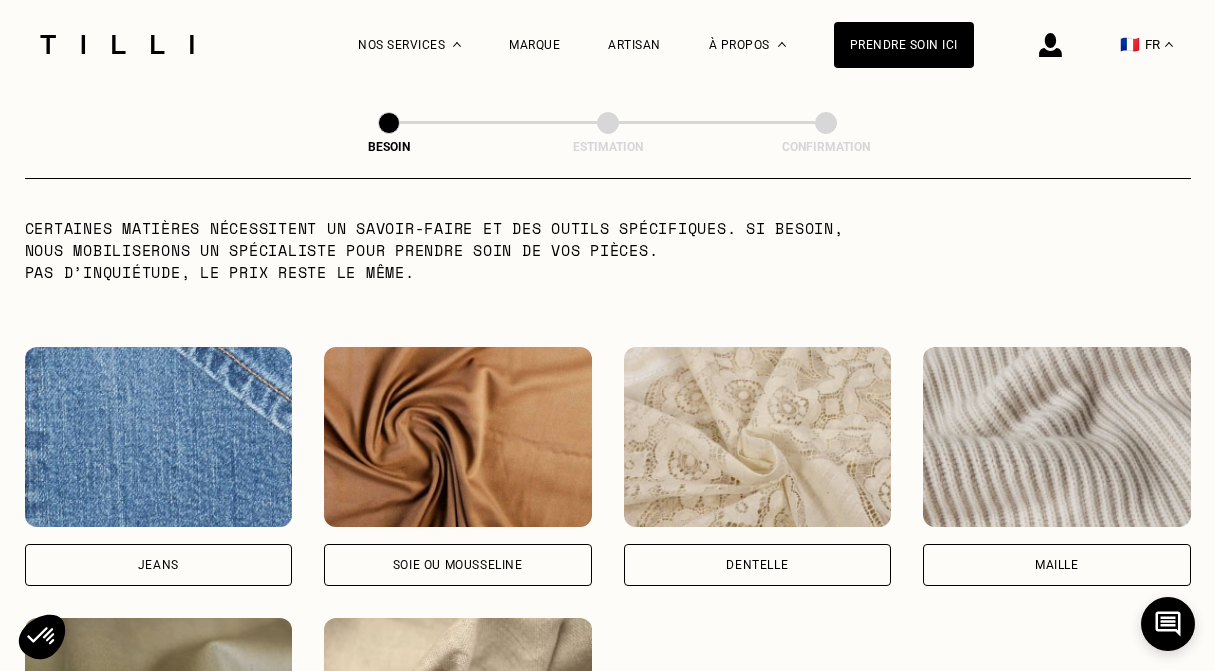 click on "Jeans" at bounding box center [158, 565] 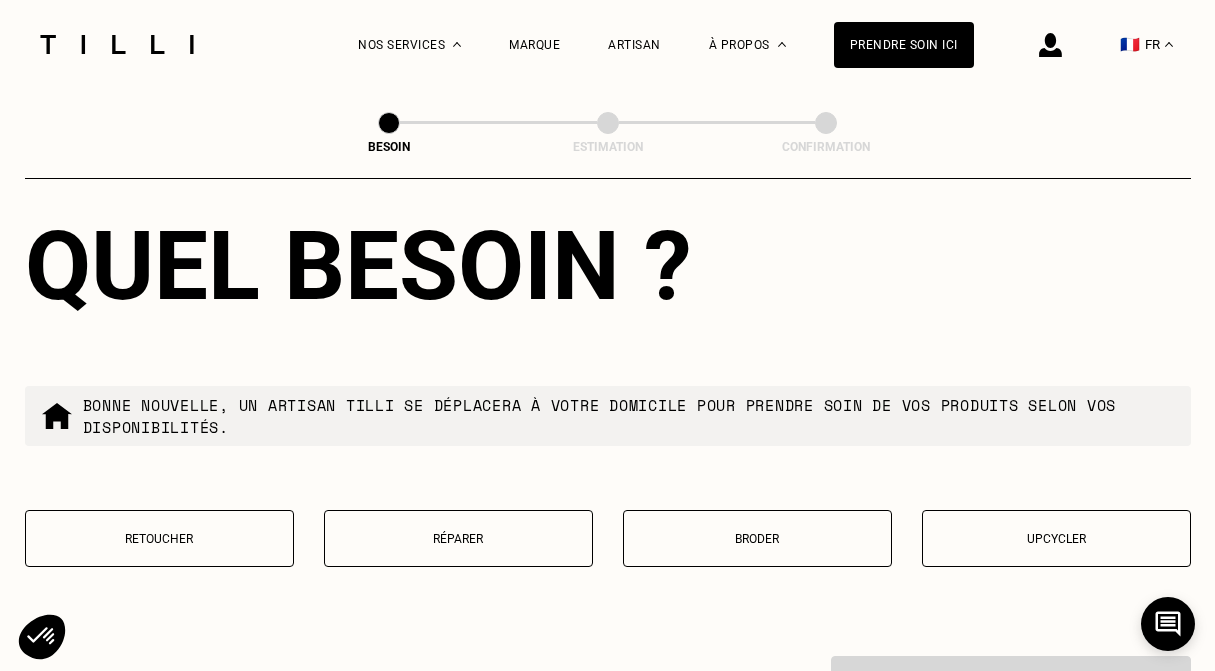 scroll, scrollTop: 3293, scrollLeft: 0, axis: vertical 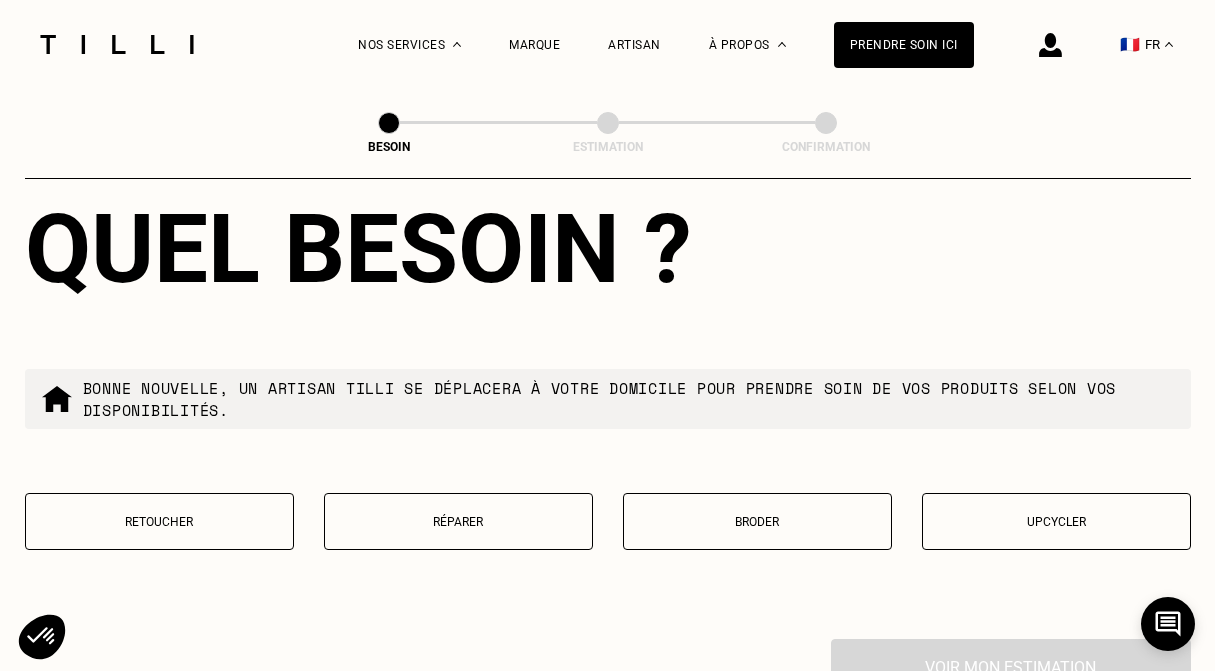 click on "Upcycler" at bounding box center (1056, 521) 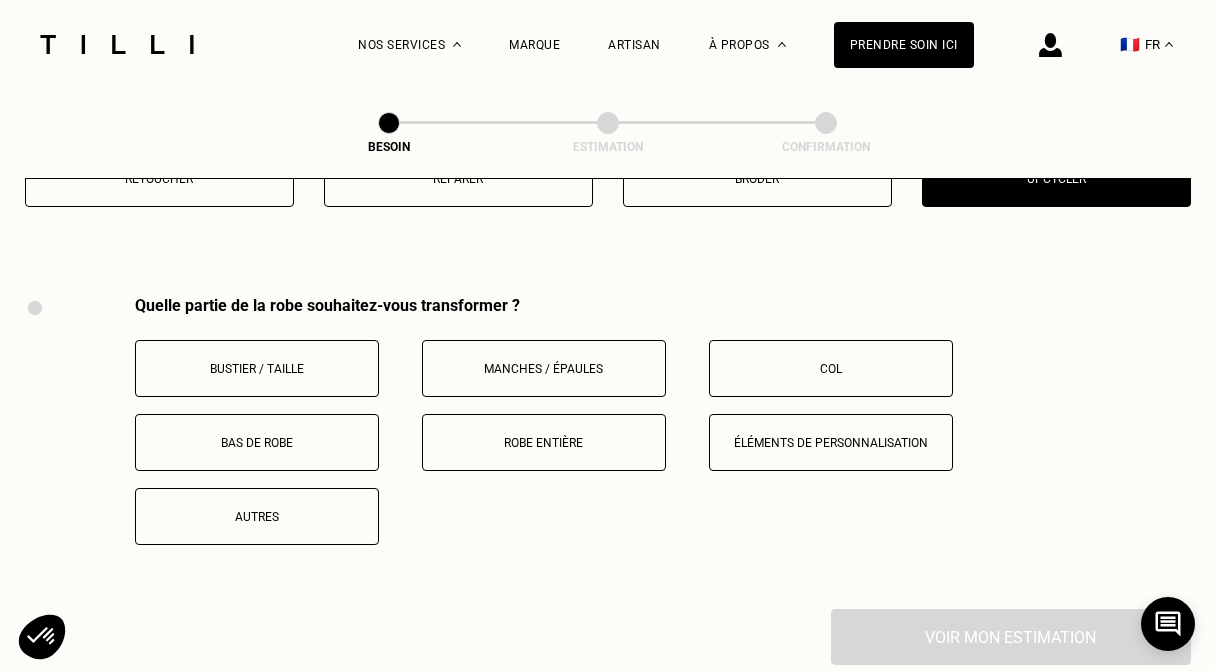 scroll, scrollTop: 3688, scrollLeft: 0, axis: vertical 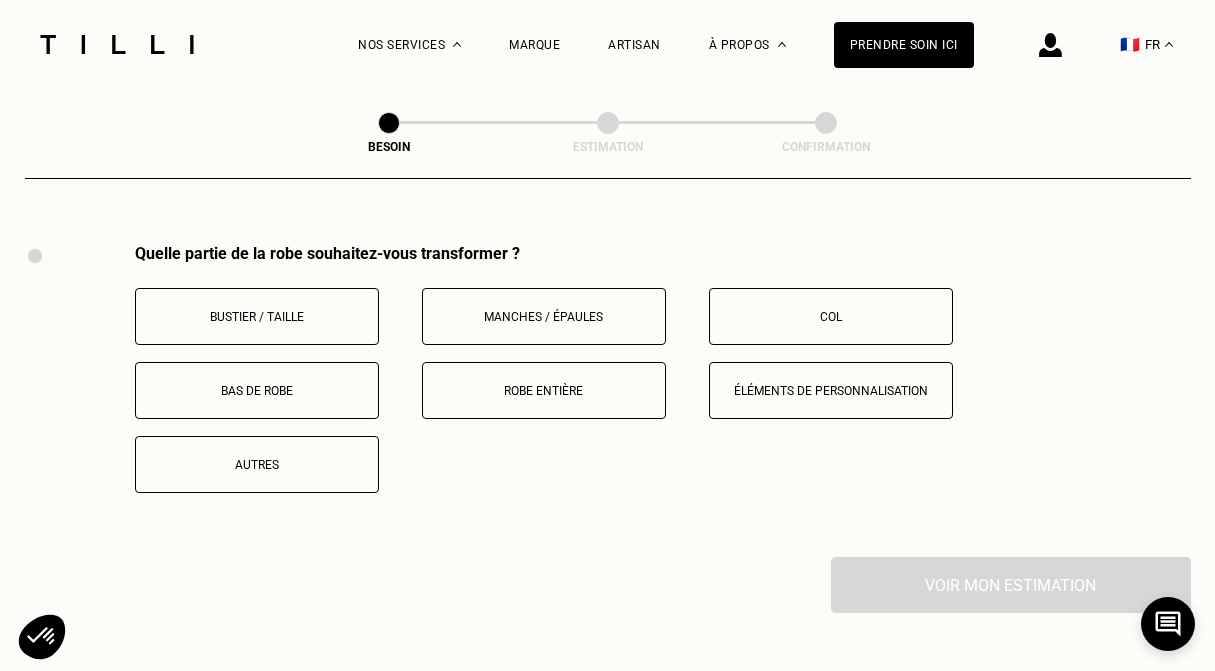 click on "Manches / Épaules" at bounding box center (544, 316) 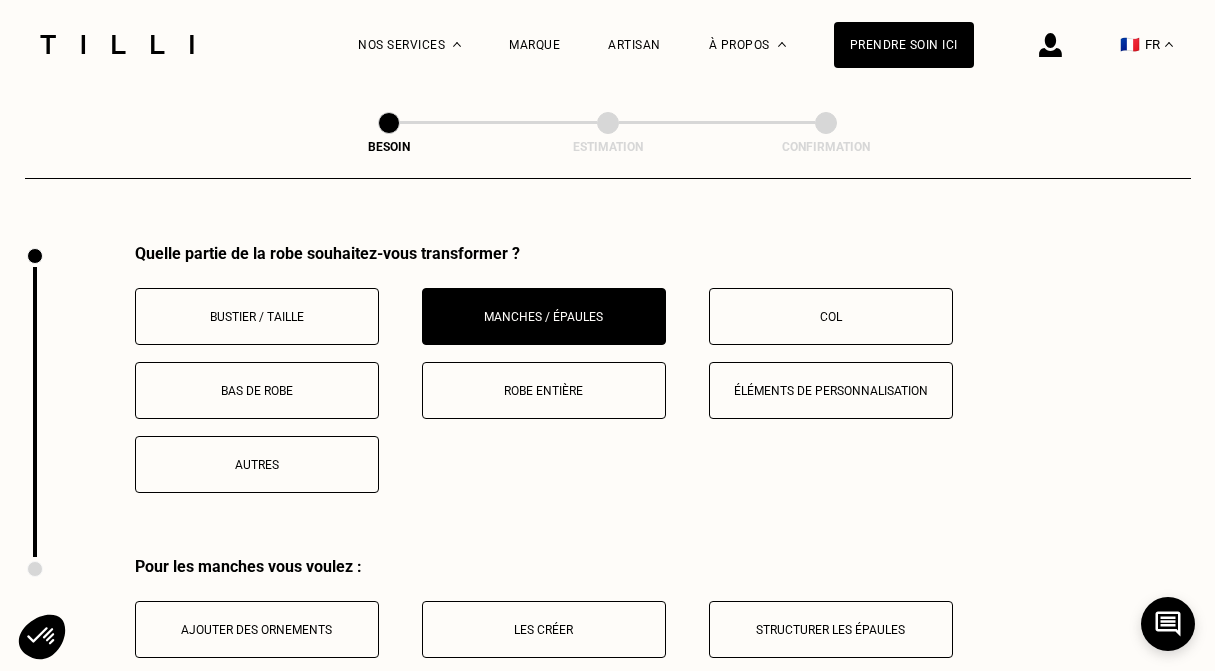 click on "Col" at bounding box center [831, 316] 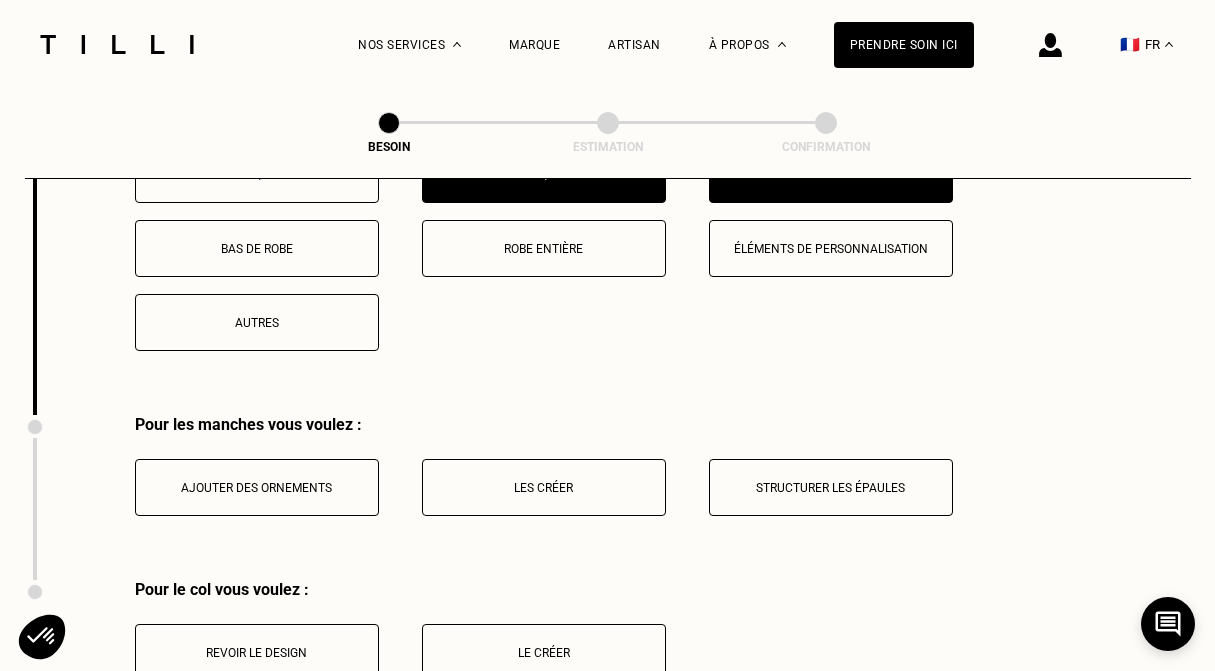 scroll, scrollTop: 3842, scrollLeft: 0, axis: vertical 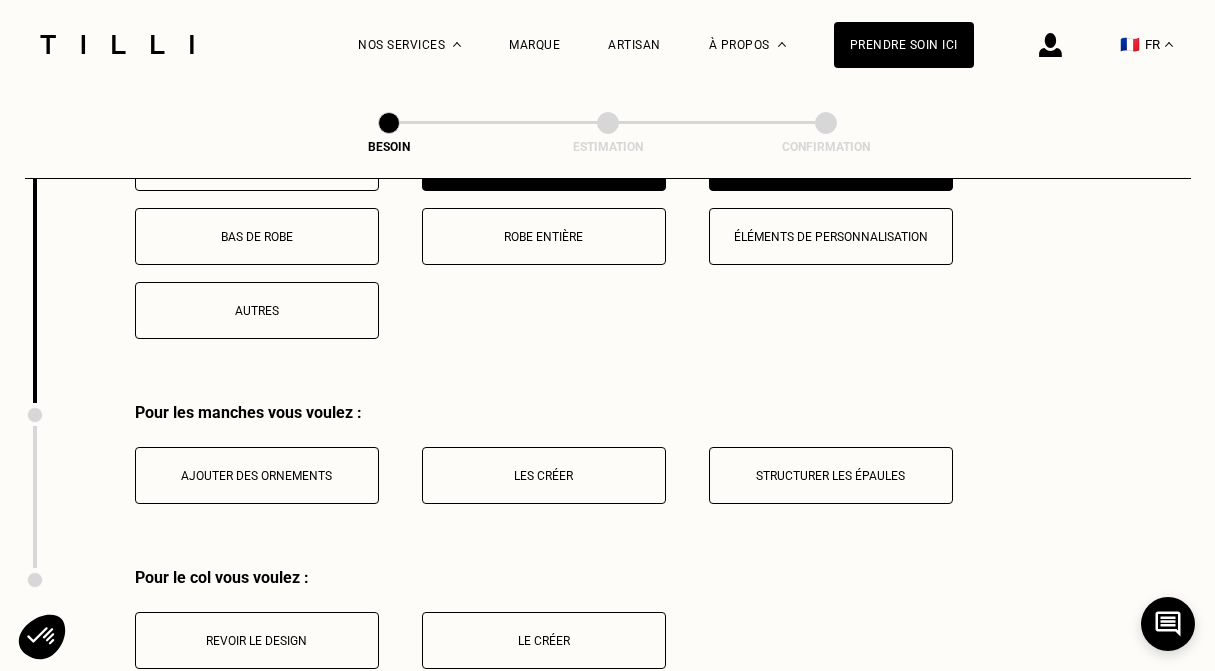 click on "Structurer les épaules" at bounding box center (831, 476) 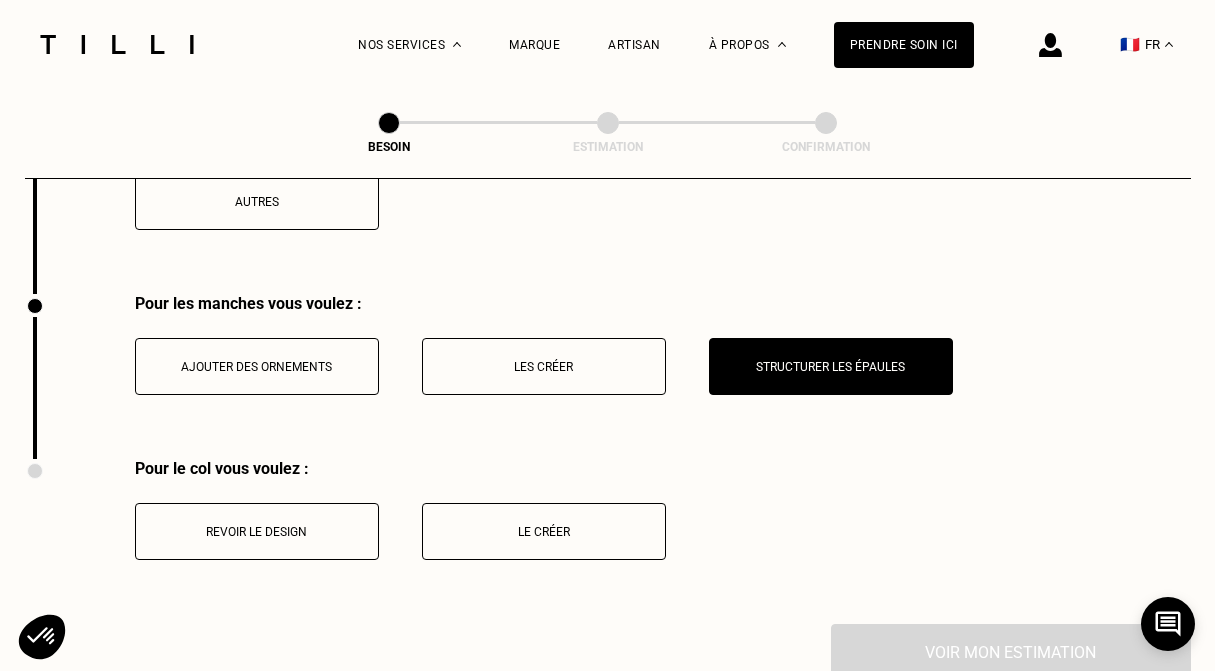 scroll, scrollTop: 3953, scrollLeft: 0, axis: vertical 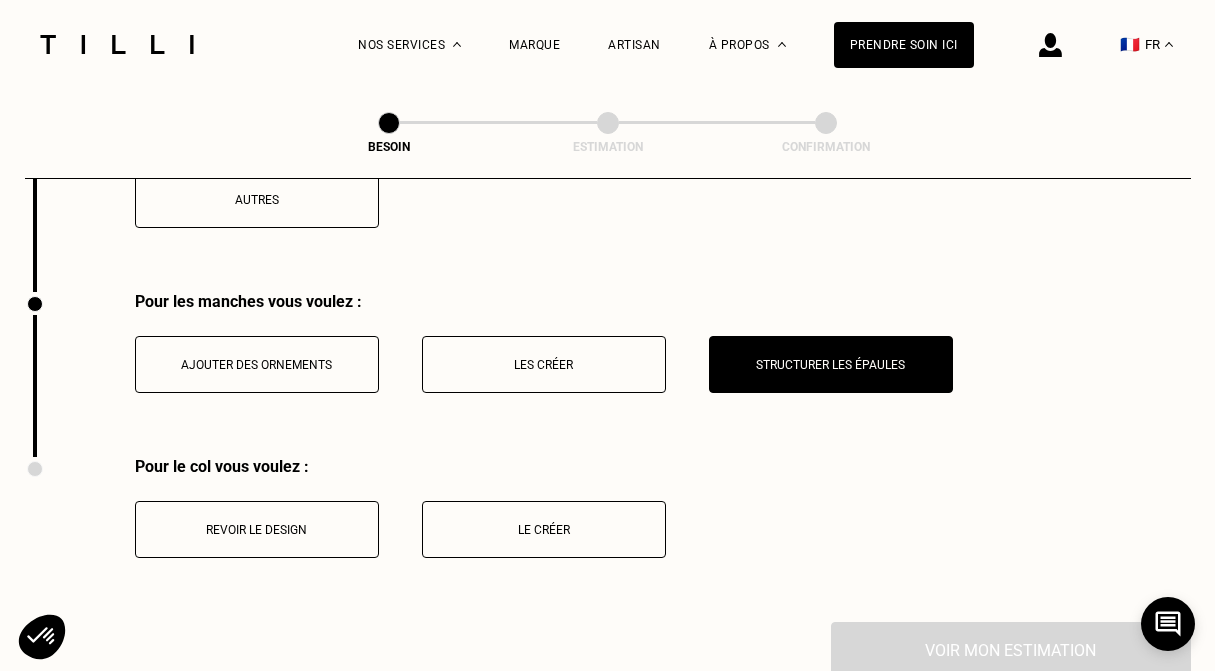 click on "Revoir le design" at bounding box center [257, 529] 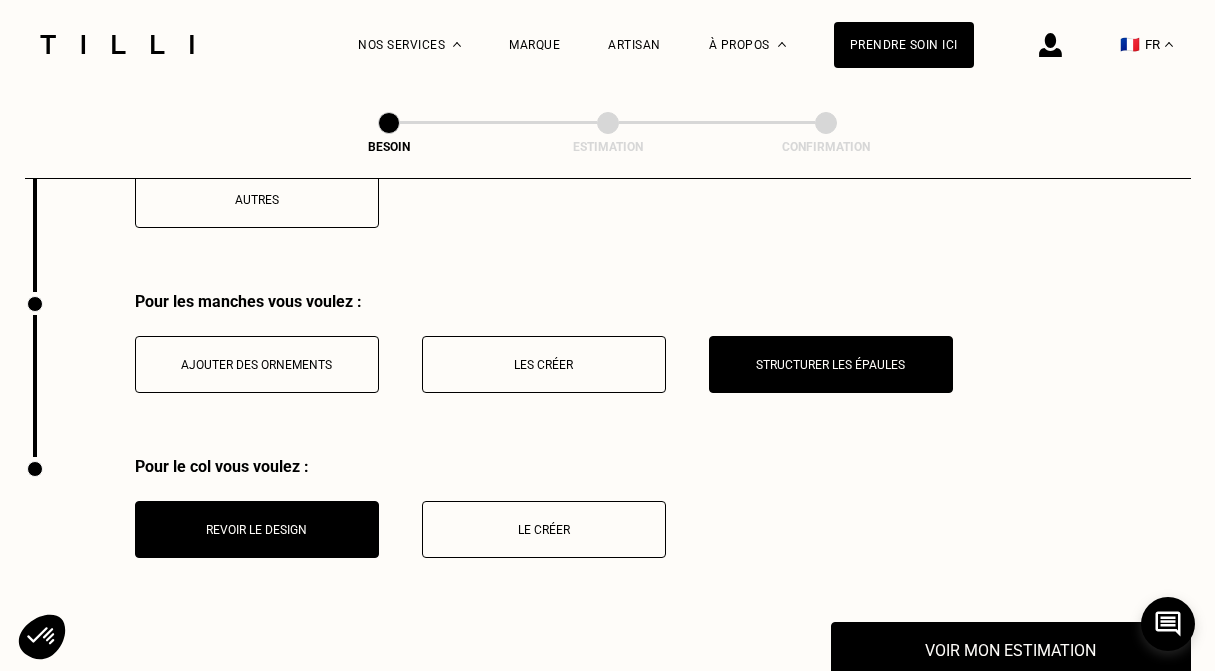 click on "Le créer" at bounding box center (544, 530) 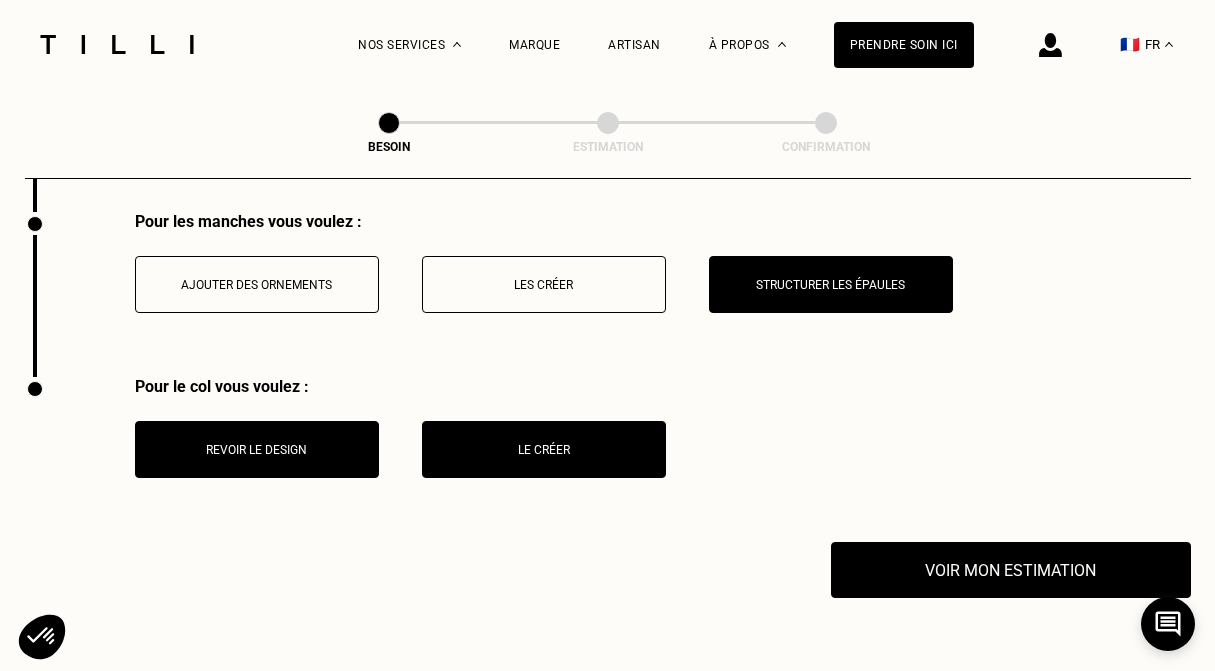 scroll, scrollTop: 4036, scrollLeft: 0, axis: vertical 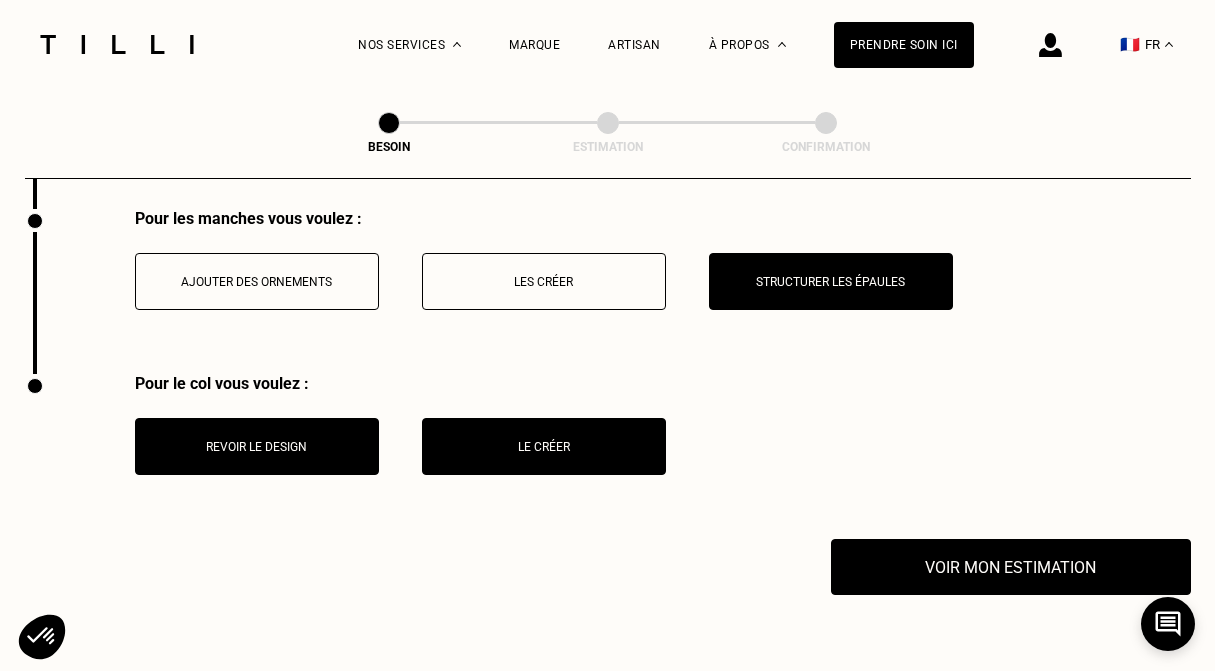 click on "Le créer" at bounding box center (544, 447) 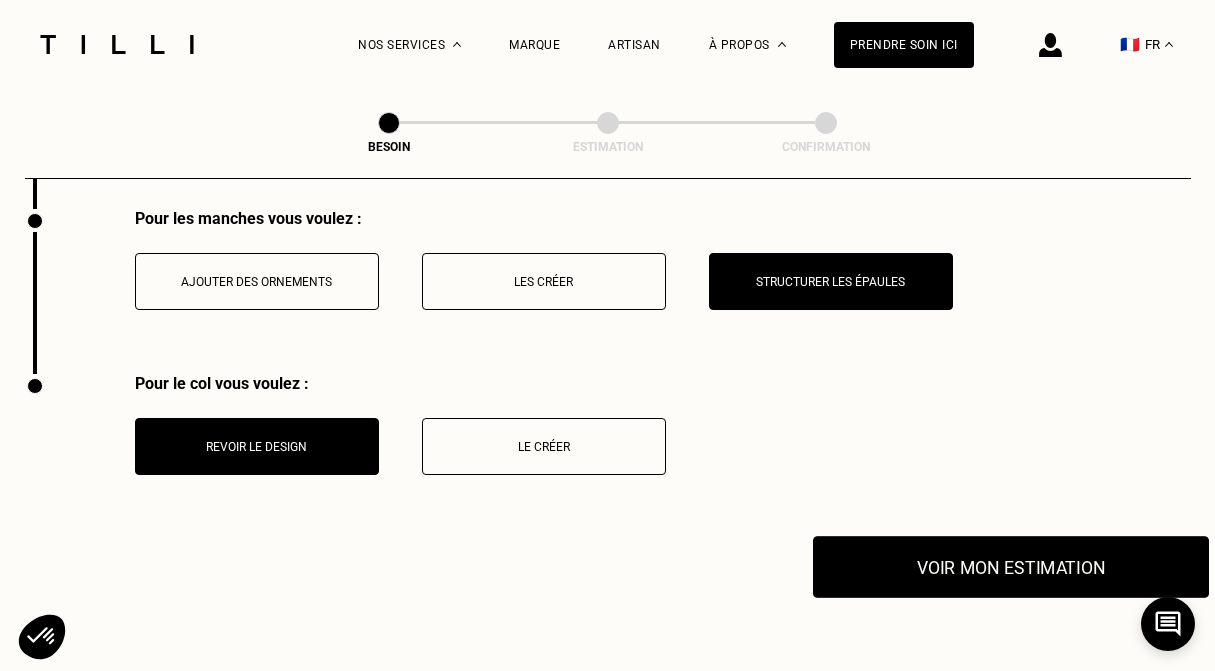click on "Voir mon estimation" at bounding box center [1011, 567] 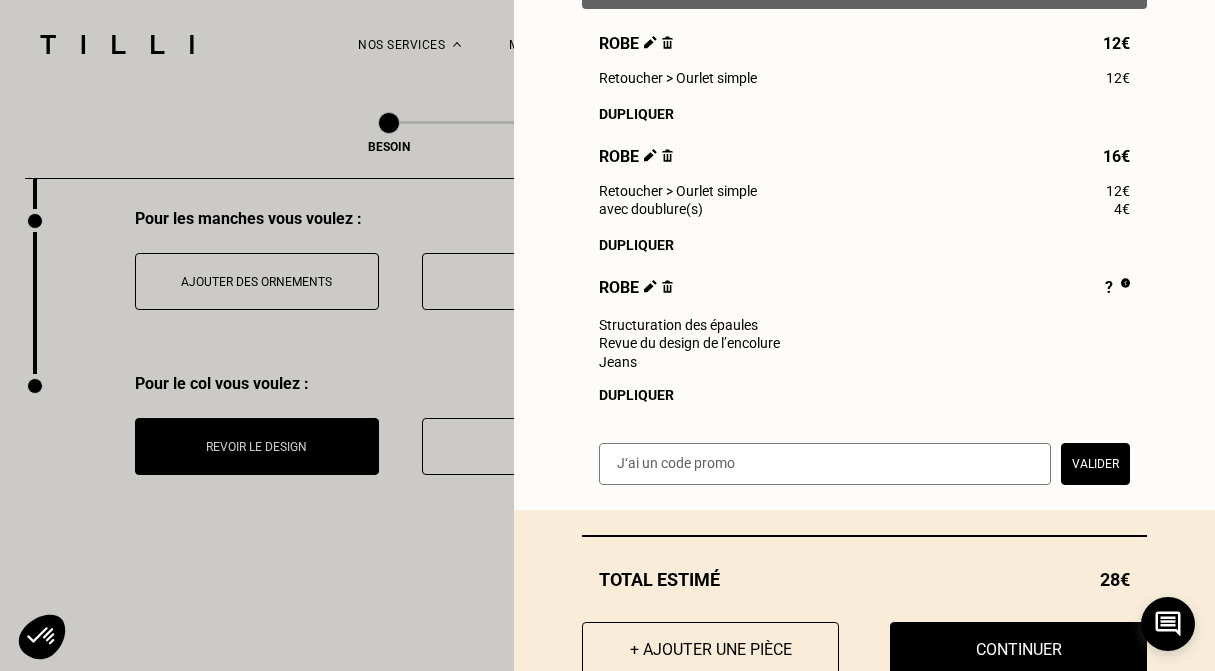 scroll, scrollTop: 430, scrollLeft: 0, axis: vertical 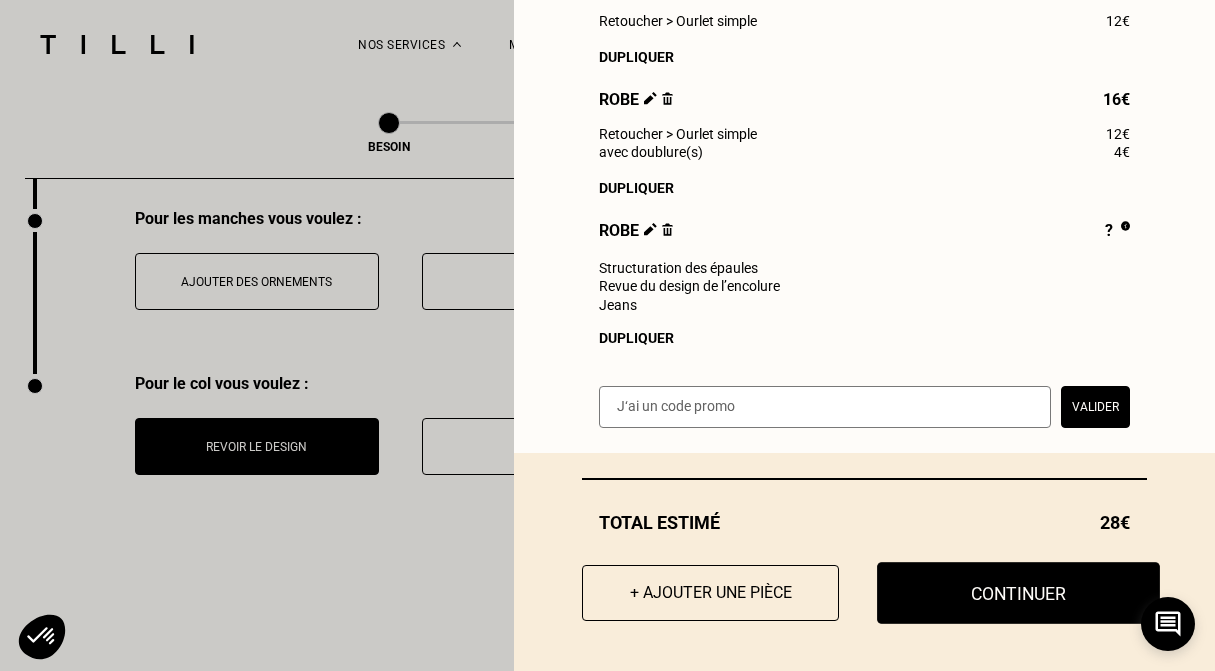 click on "Continuer" at bounding box center [1018, 593] 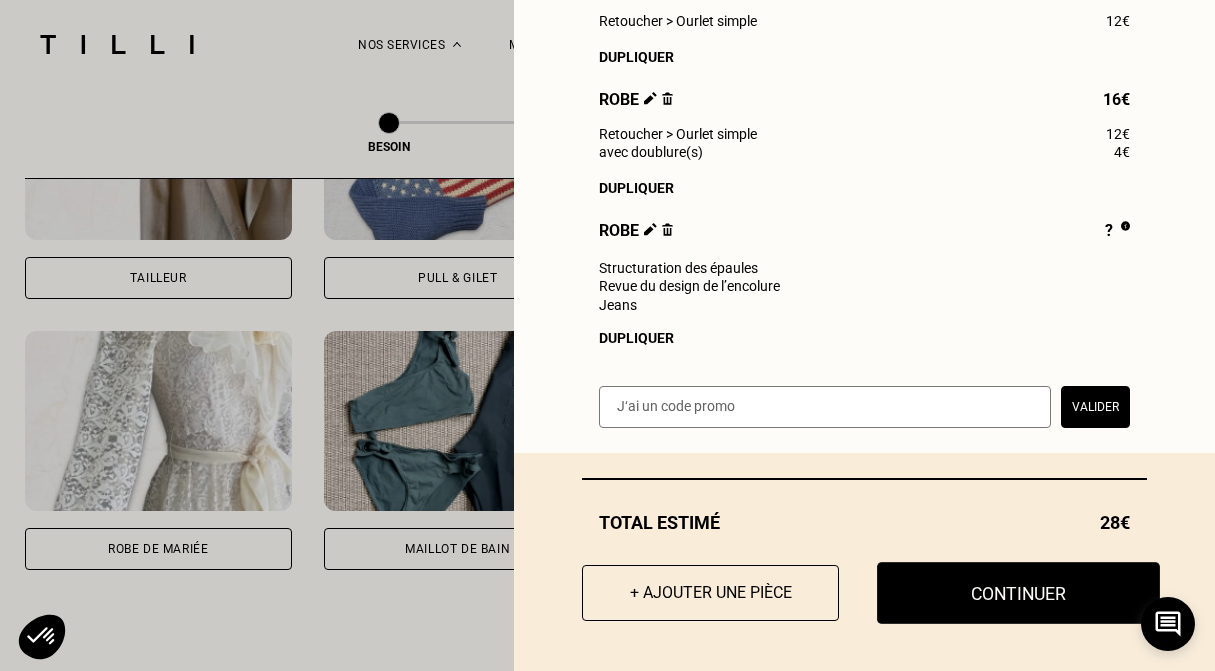 scroll, scrollTop: 374, scrollLeft: 0, axis: vertical 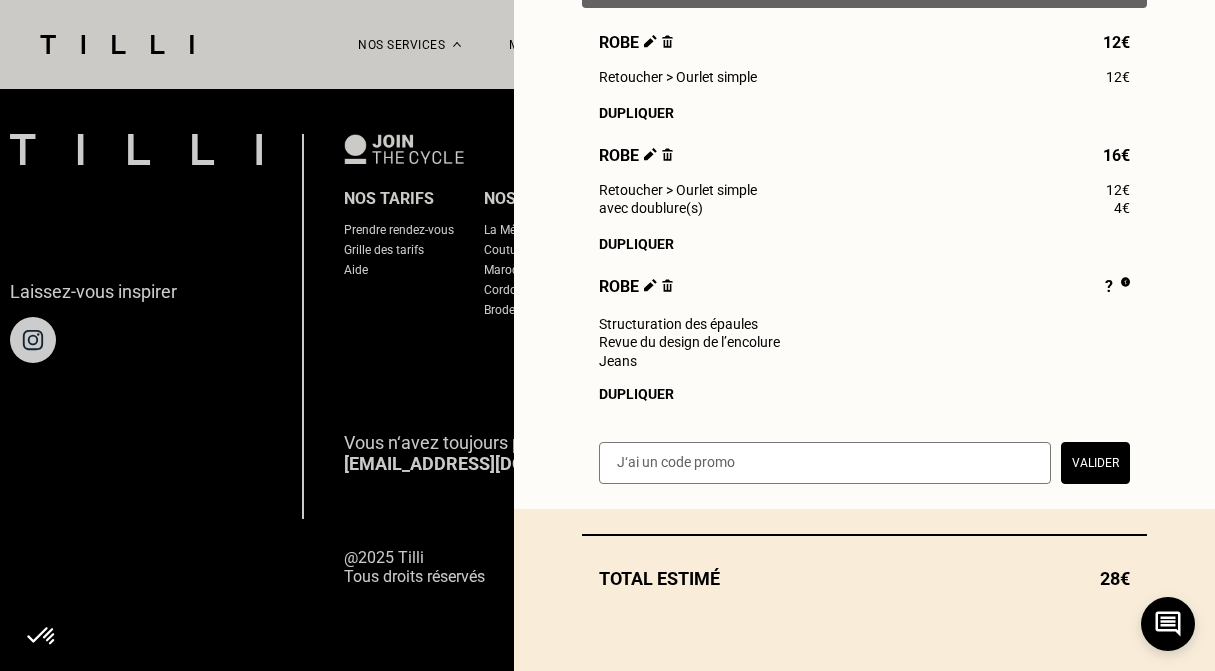 select on "FR" 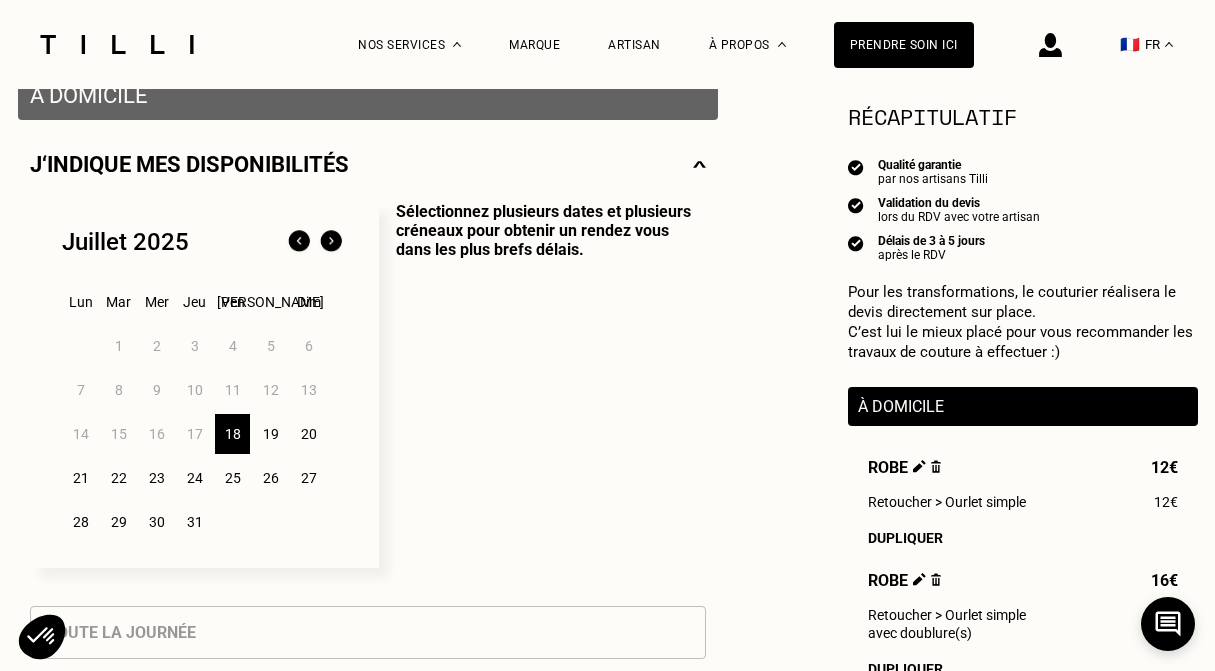 scroll, scrollTop: 420, scrollLeft: 0, axis: vertical 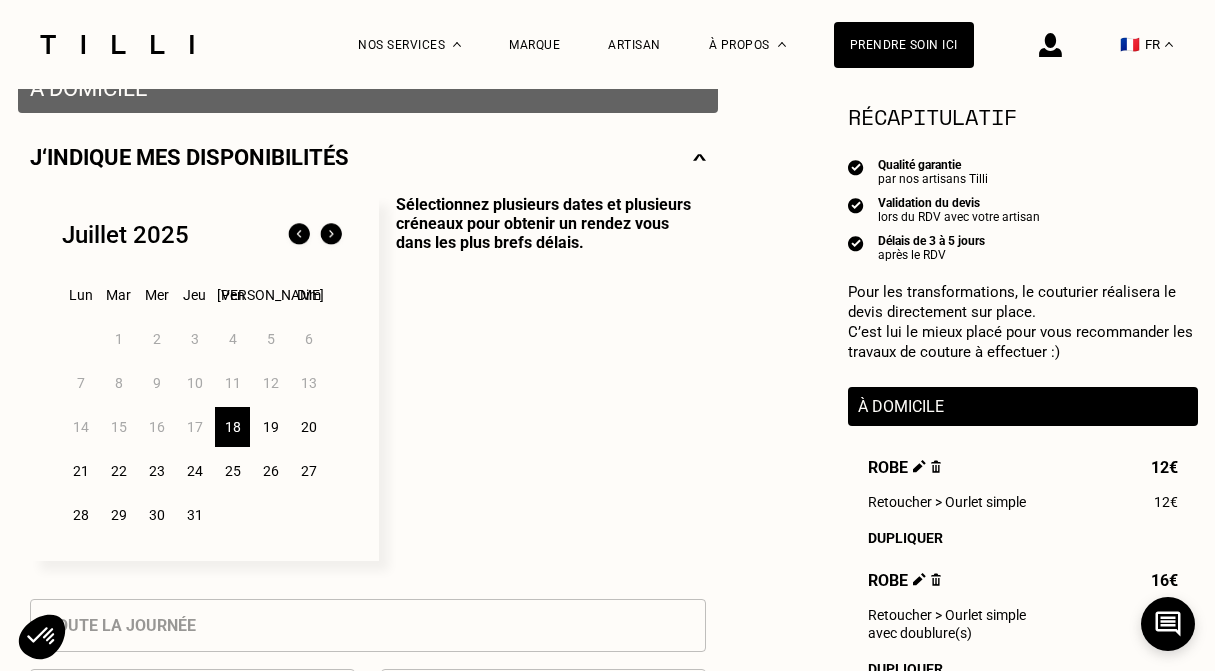 click on "19" at bounding box center (270, 427) 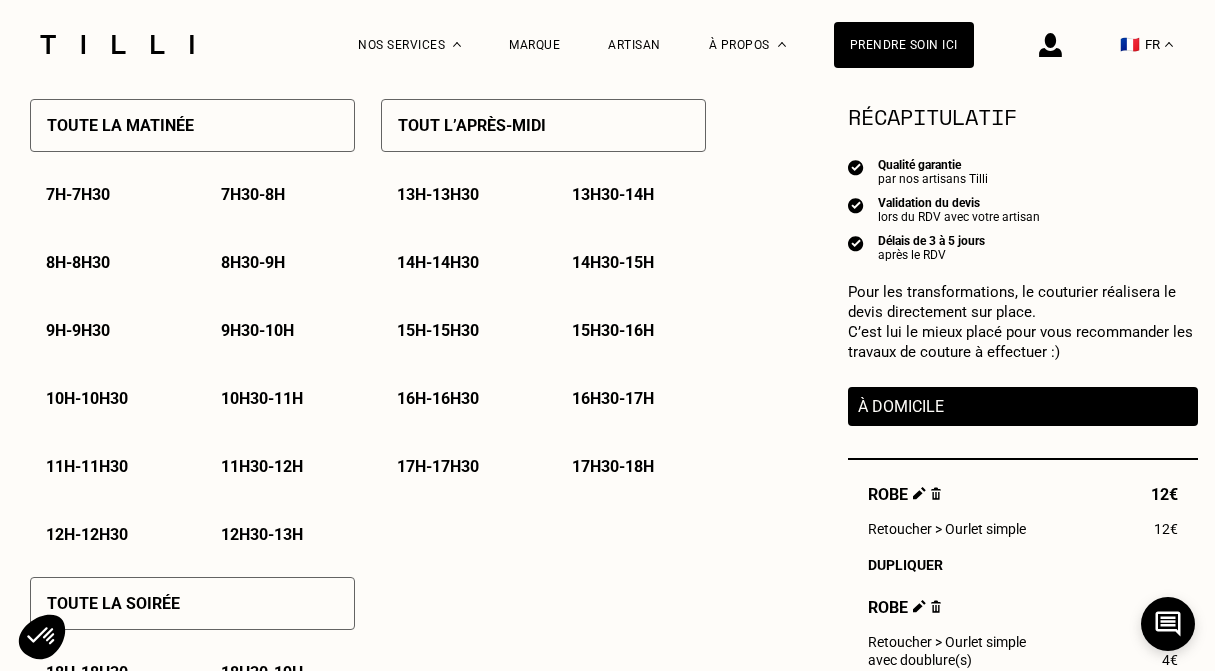 scroll, scrollTop: 991, scrollLeft: 0, axis: vertical 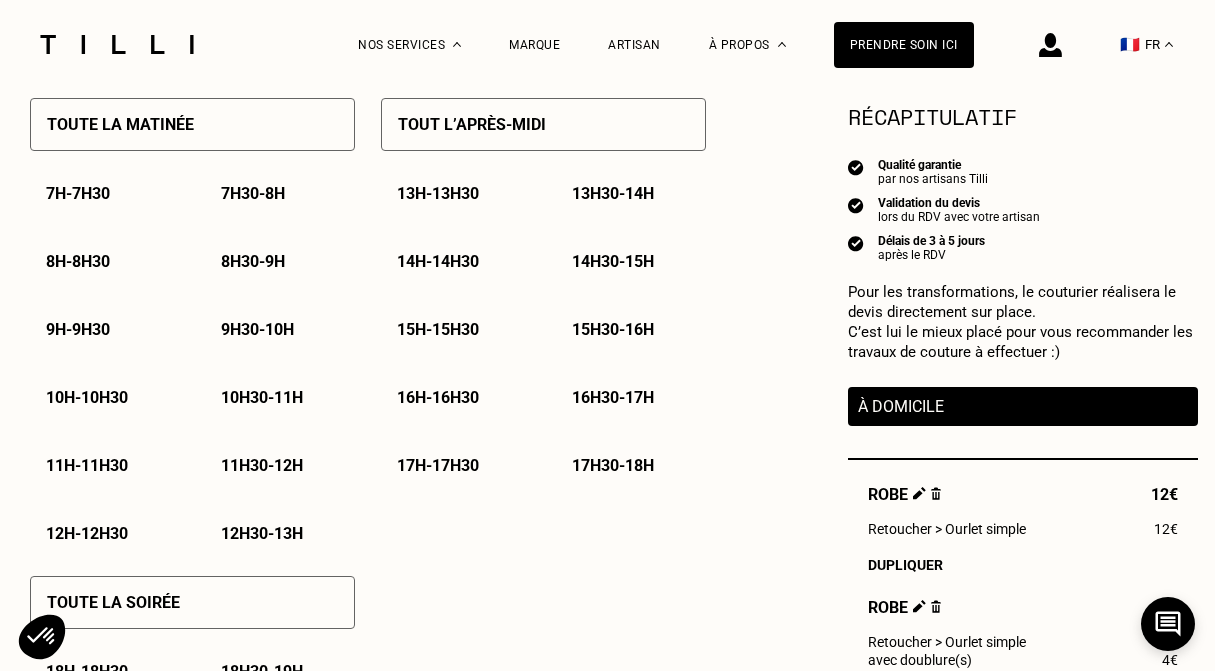 click on "11h  -  11h30" at bounding box center [87, 465] 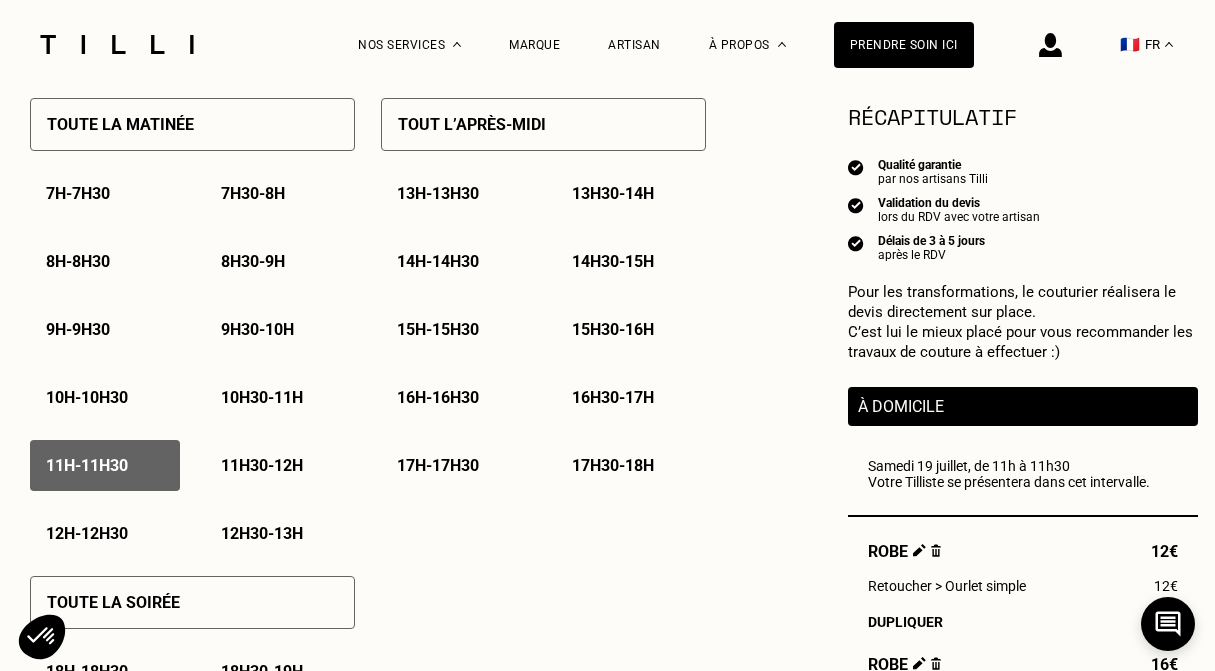 click on "11h30  -  12h" at bounding box center [262, 465] 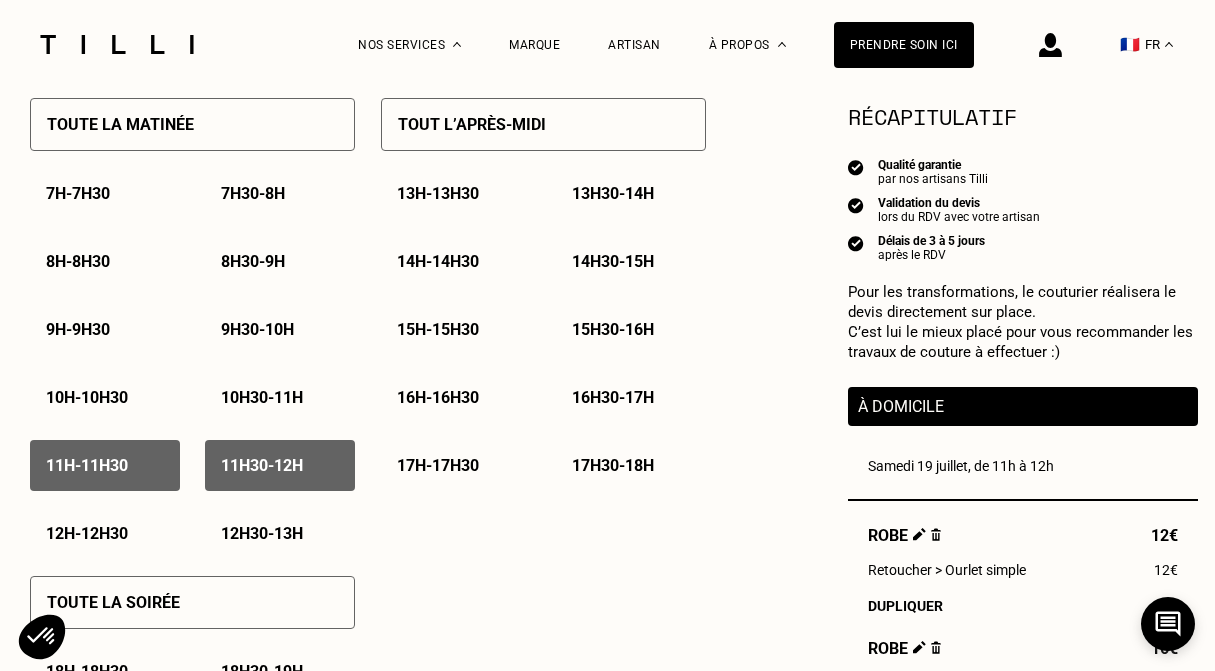 click on "12h  -  12h30" at bounding box center [105, 533] 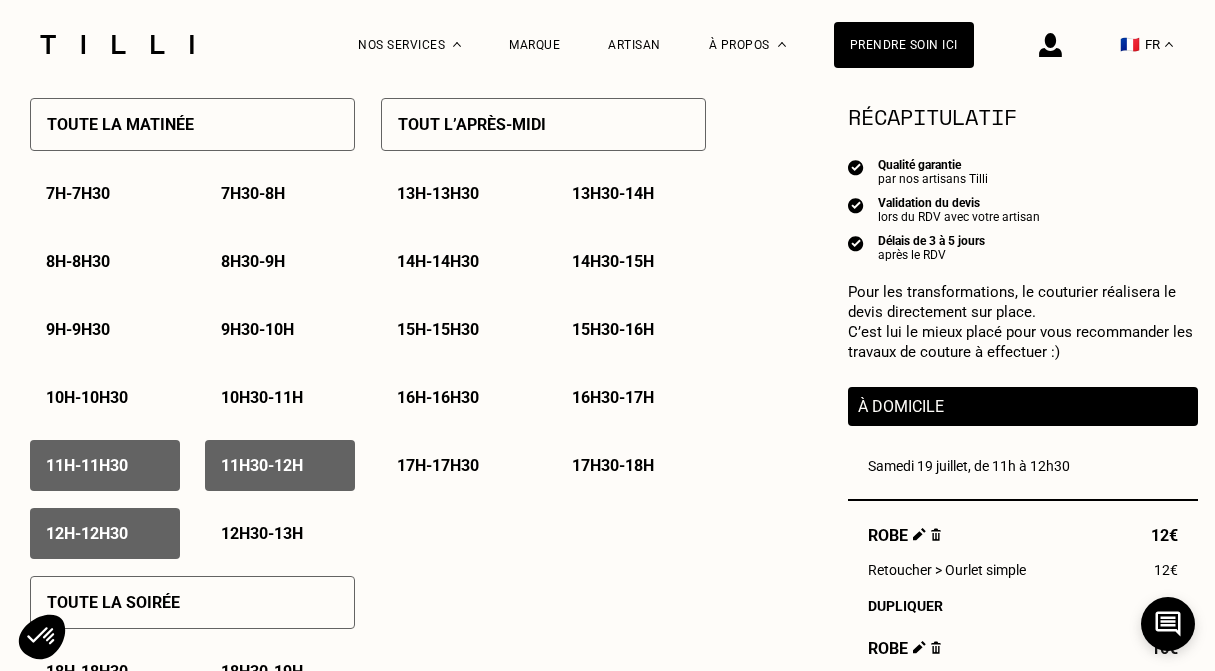 click on "12h30  -  13h" at bounding box center (262, 533) 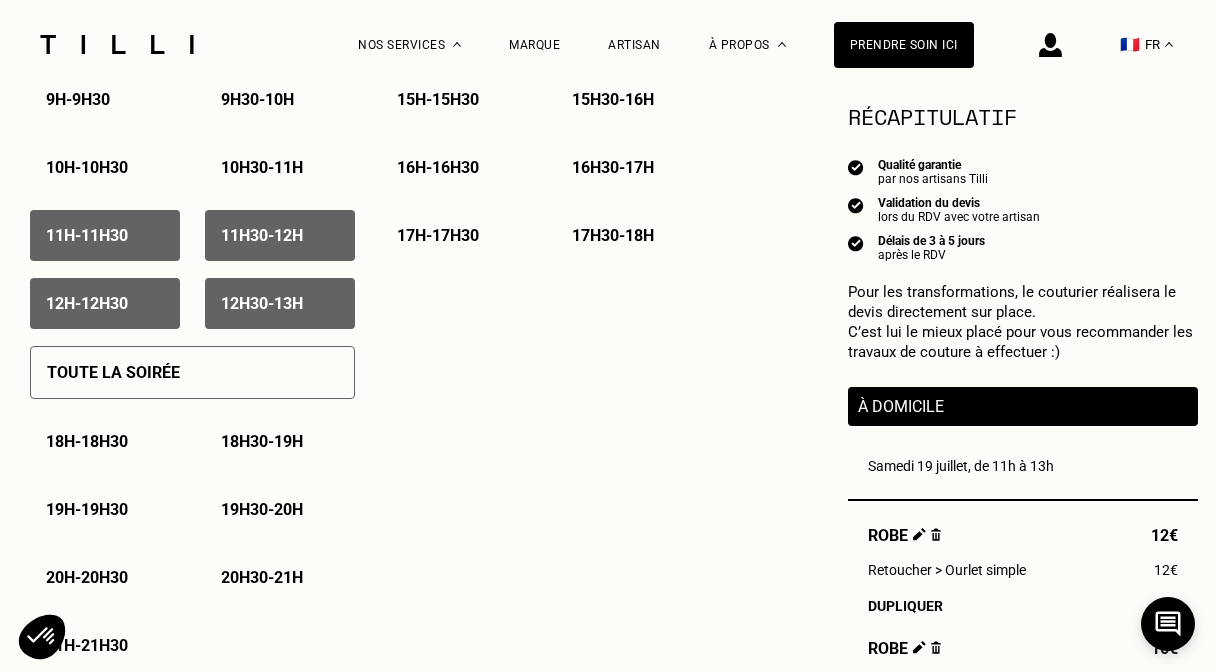 scroll, scrollTop: 1226, scrollLeft: 0, axis: vertical 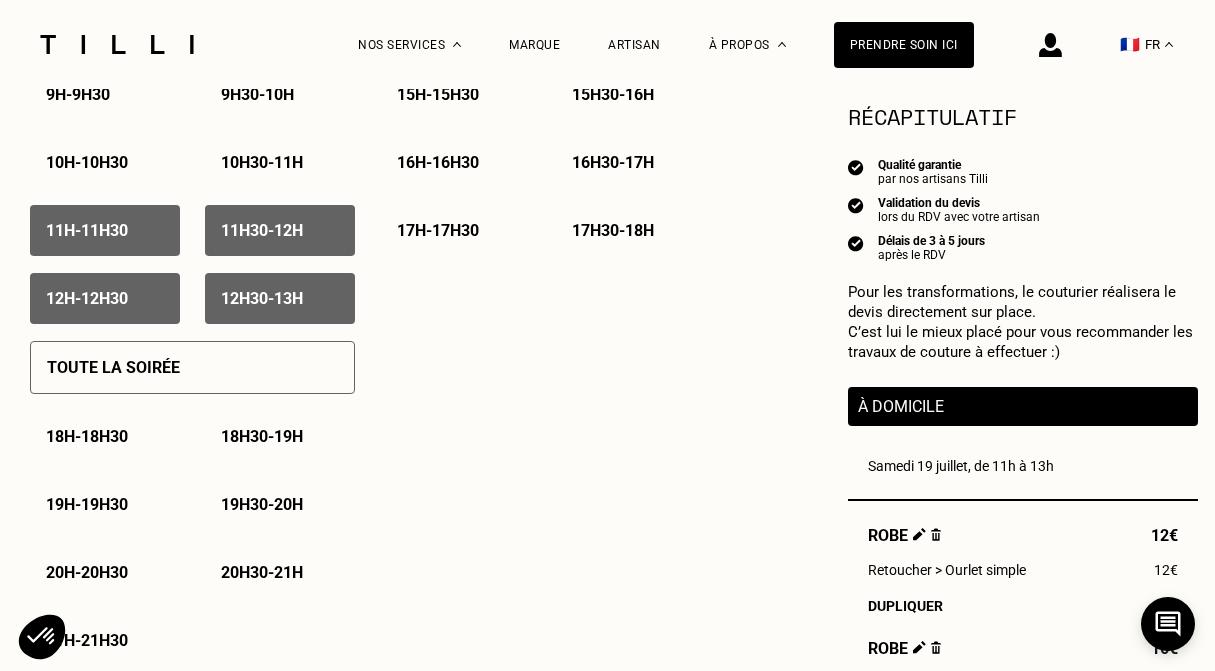 click on "12h30  -  13h" at bounding box center (280, 298) 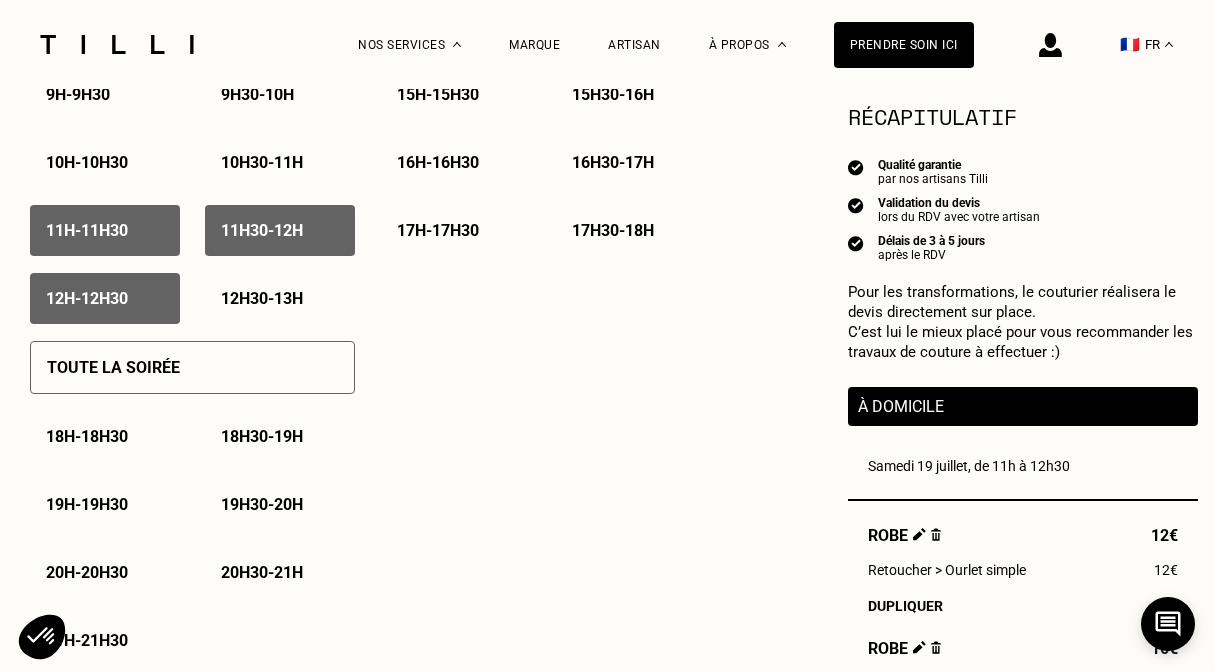 click on "12h  -  12h30" at bounding box center [105, 298] 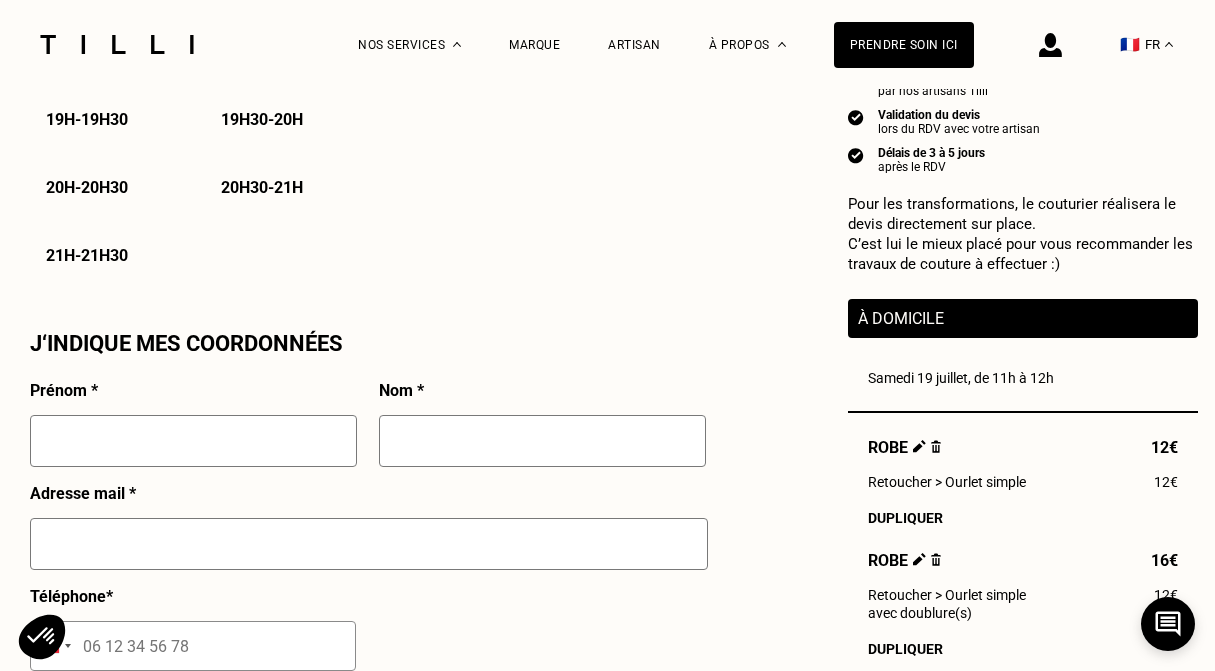 scroll, scrollTop: 1637, scrollLeft: 0, axis: vertical 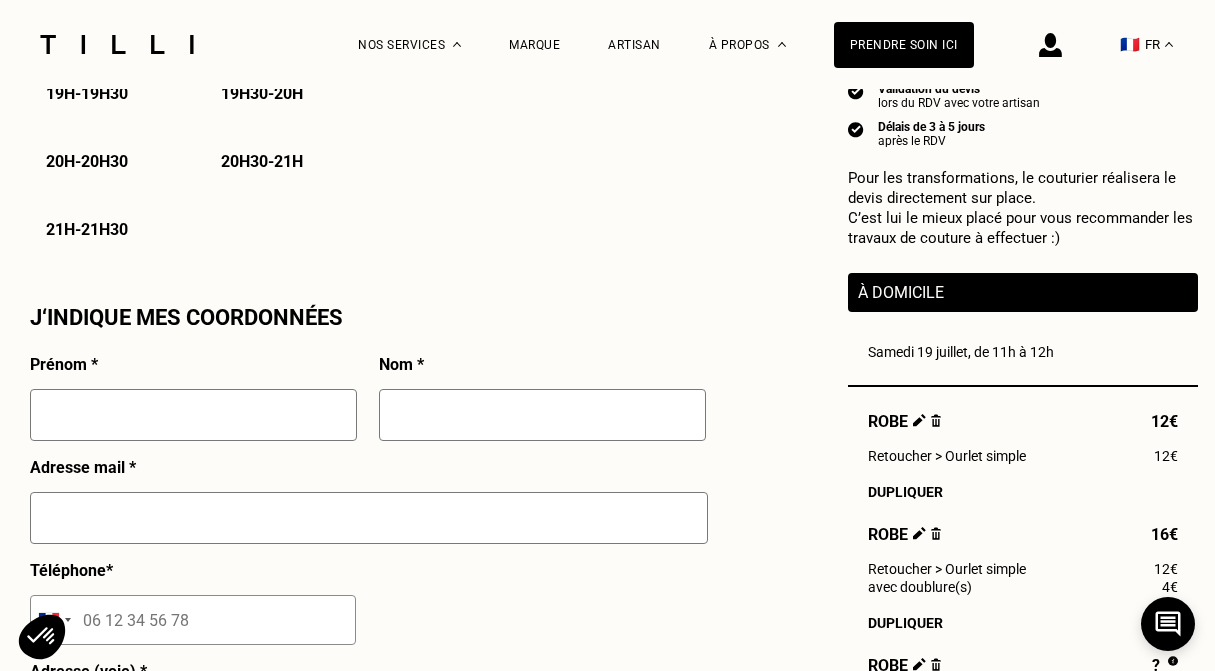 click at bounding box center (193, 415) 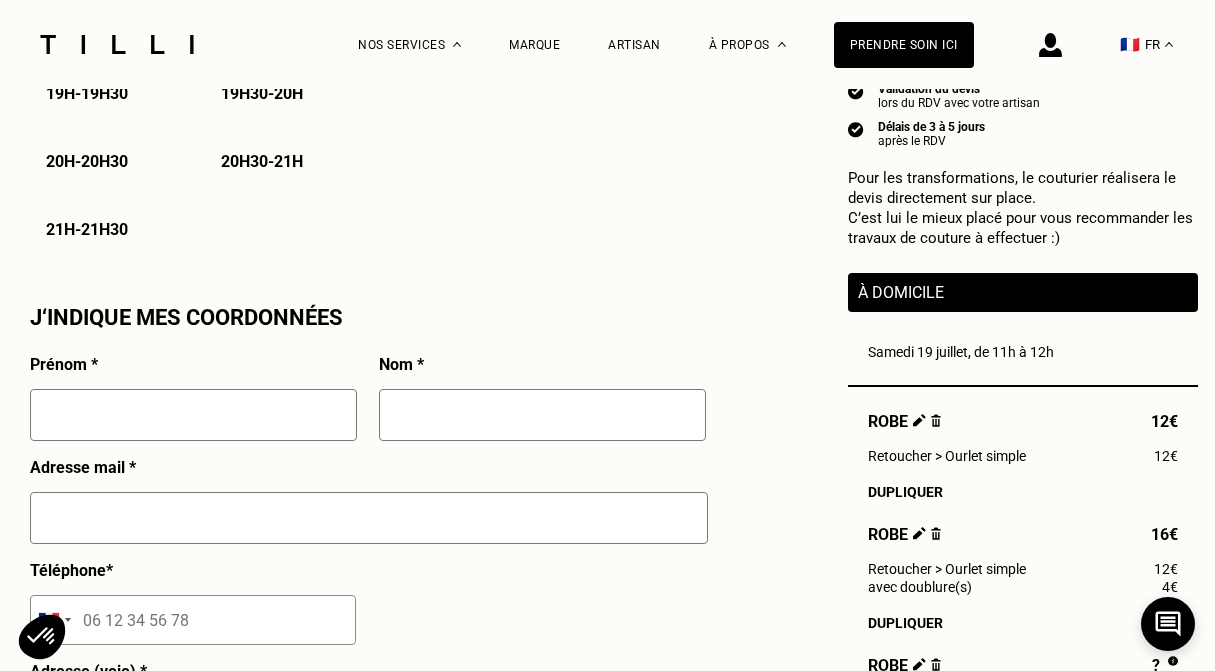 type on "Margaux" 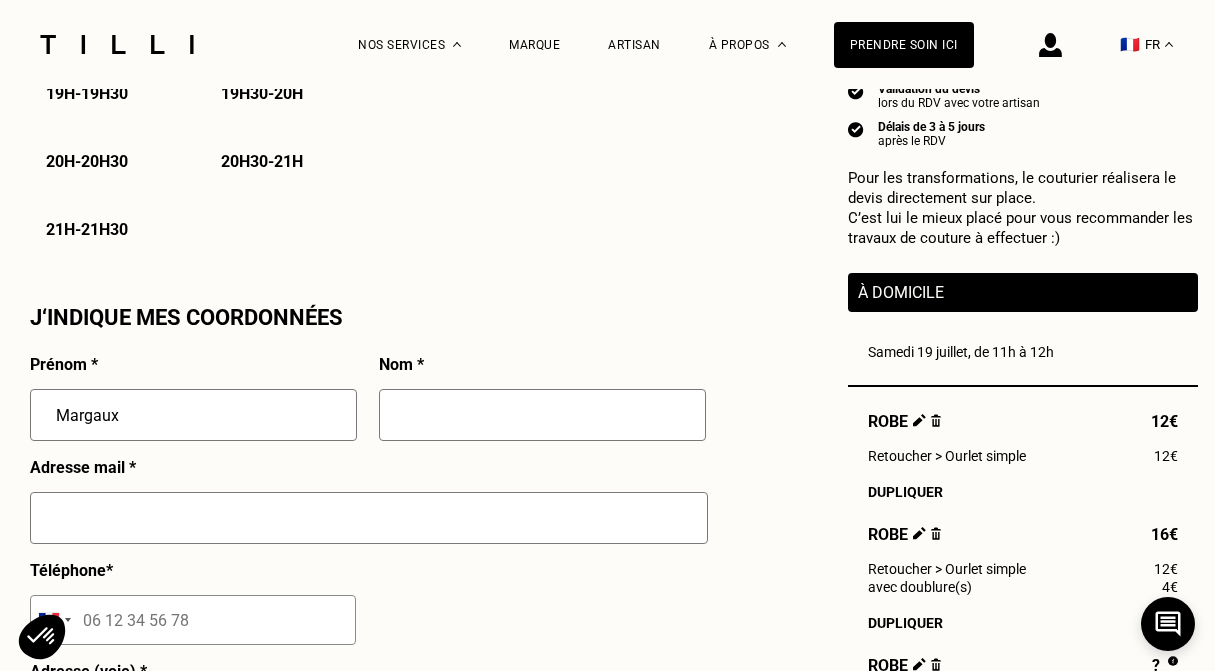 type on "Aubard" 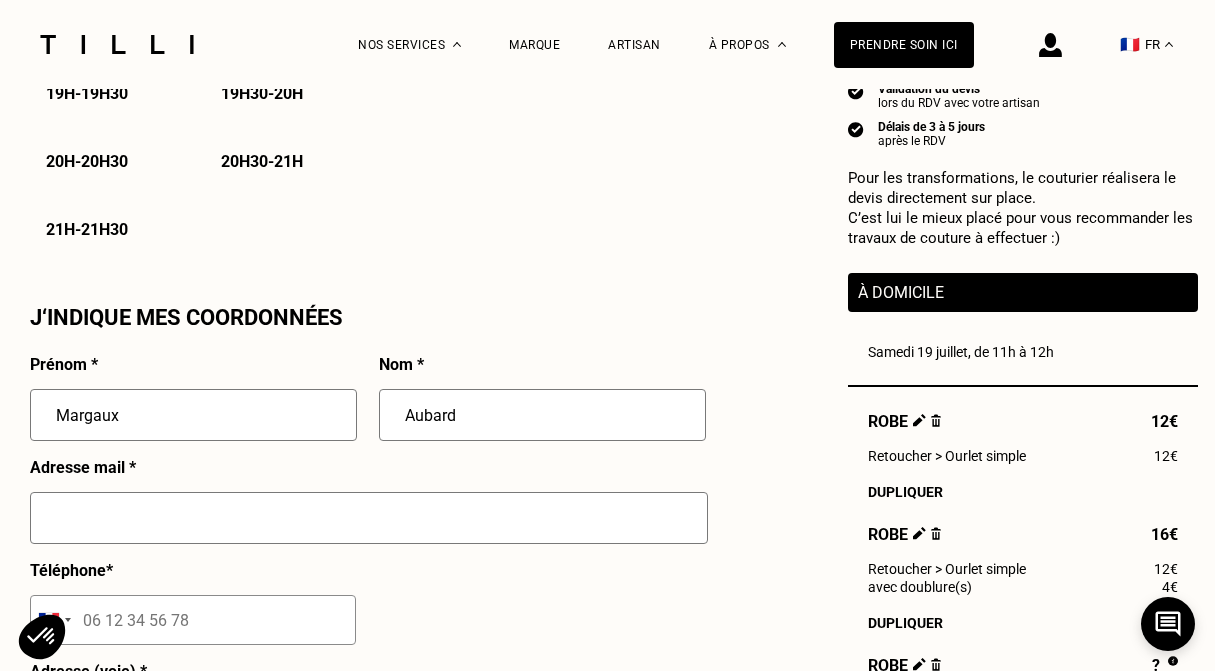 type on "[EMAIL_ADDRESS][DOMAIN_NAME]" 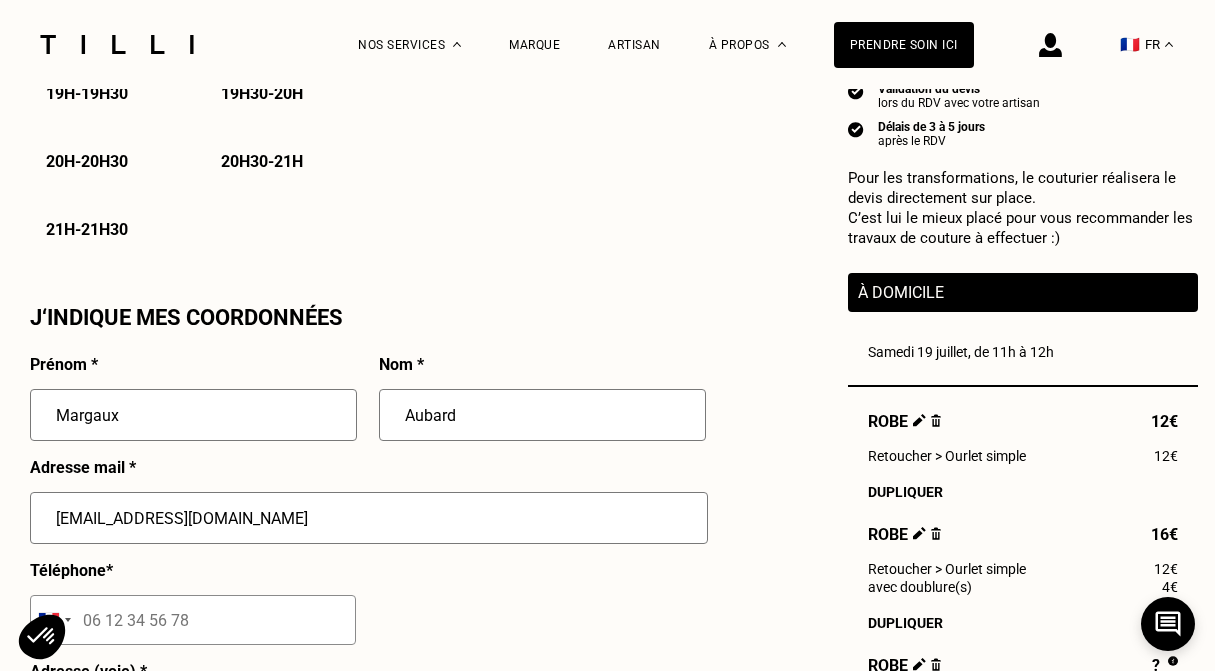 type on "06 41 87 16 99" 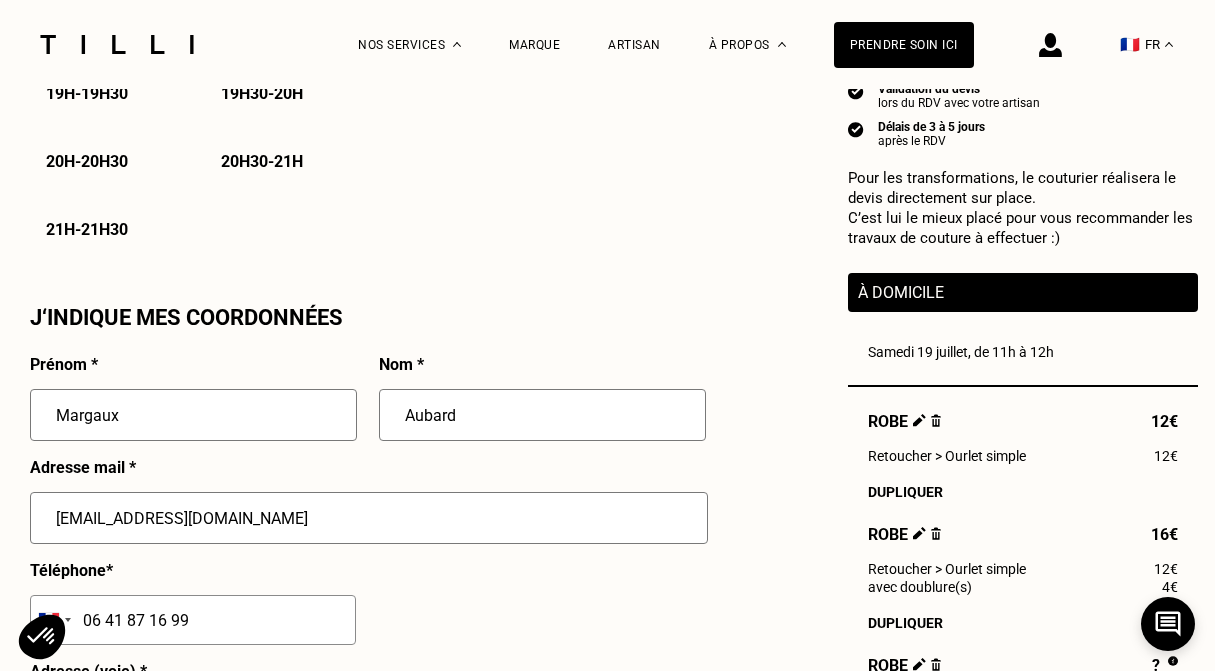 type on "[STREET_ADDRESS]" 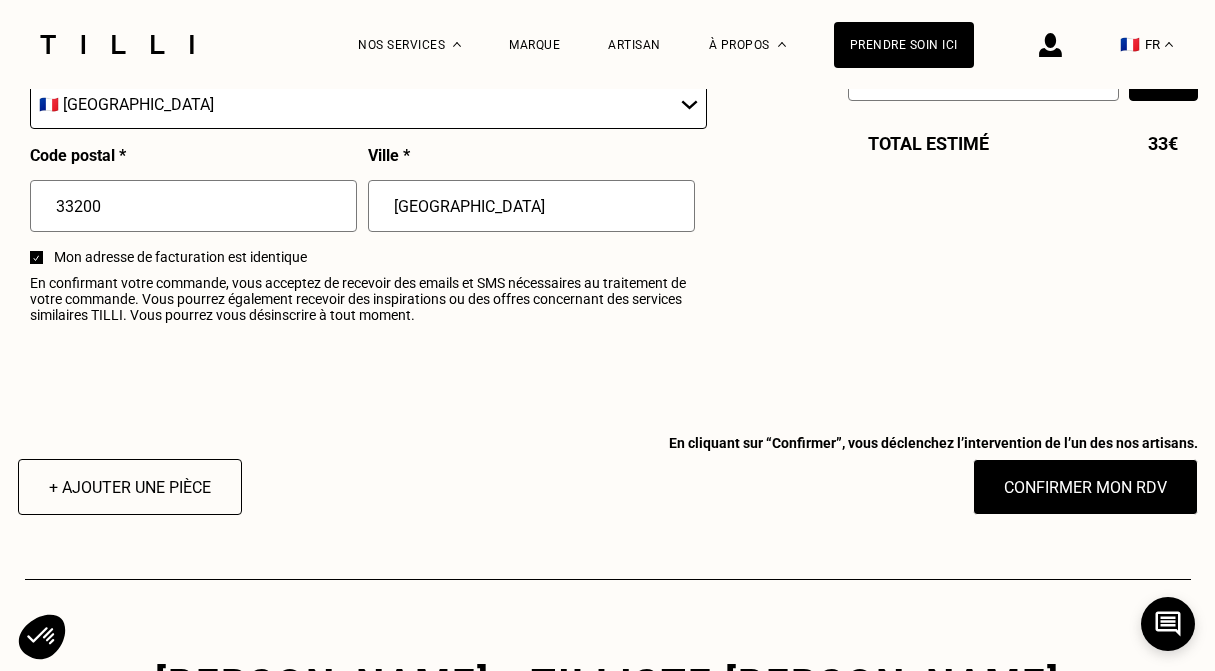 scroll, scrollTop: 2536, scrollLeft: 0, axis: vertical 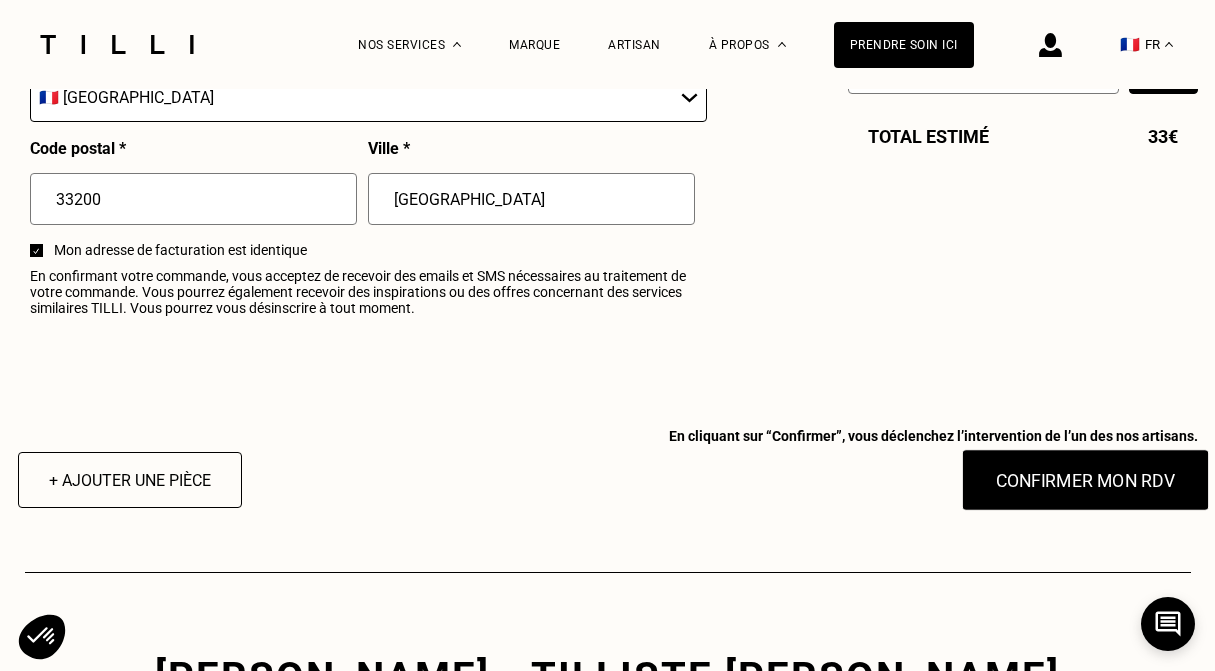 click on "Confirmer mon RDV" at bounding box center (1085, 480) 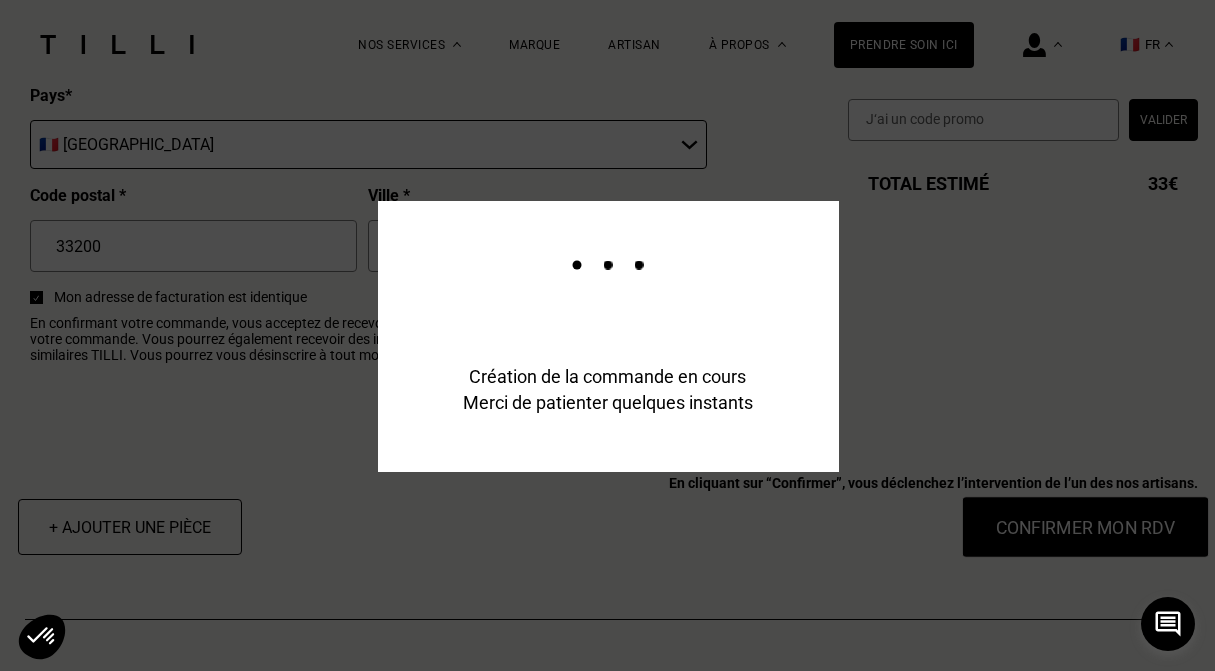 scroll, scrollTop: 2584, scrollLeft: 0, axis: vertical 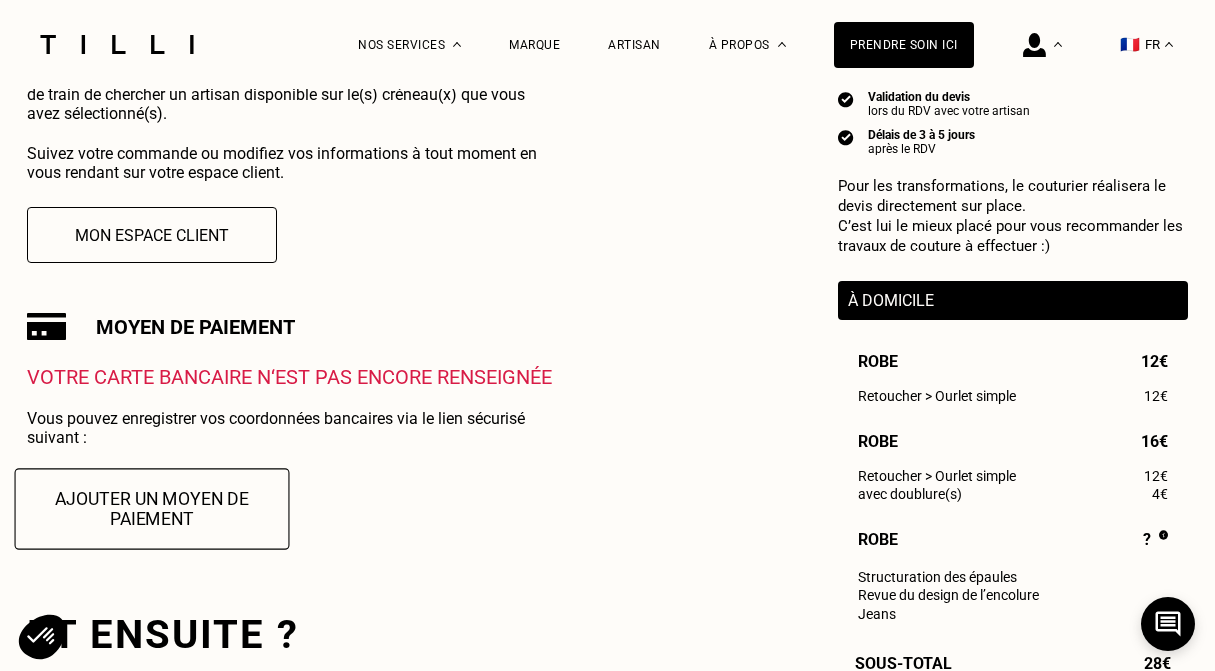 click on "Ajouter un moyen de paiement" at bounding box center [152, 508] 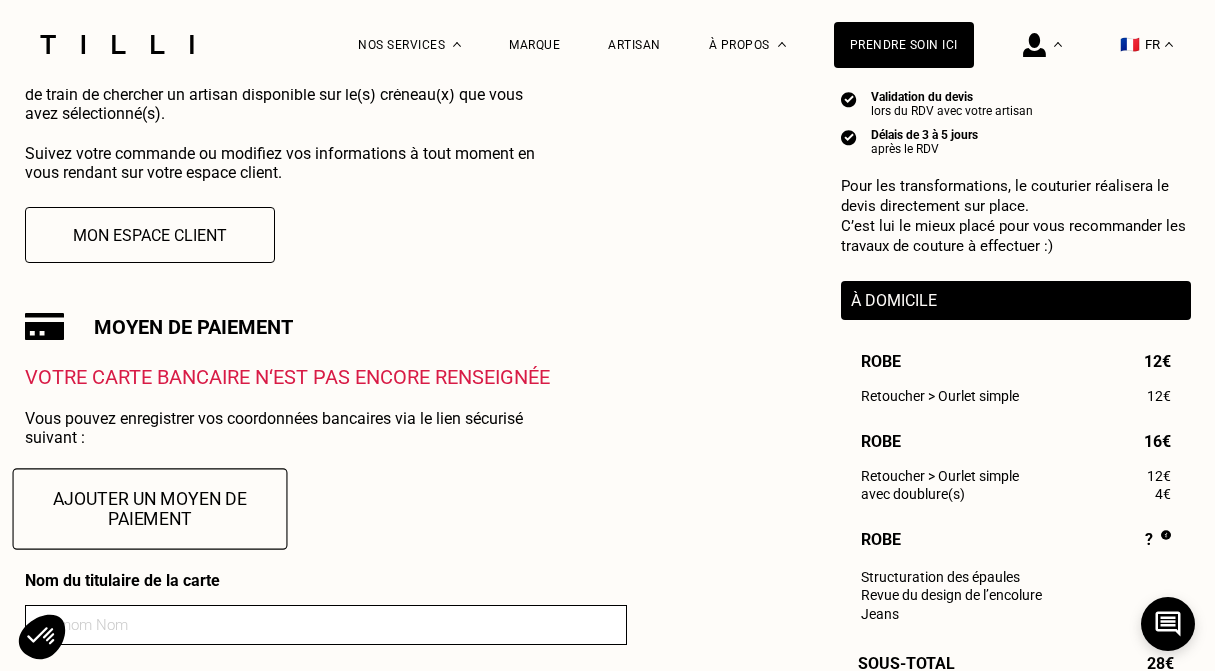 click on "Ajouter un moyen de paiement" at bounding box center (149, 508) 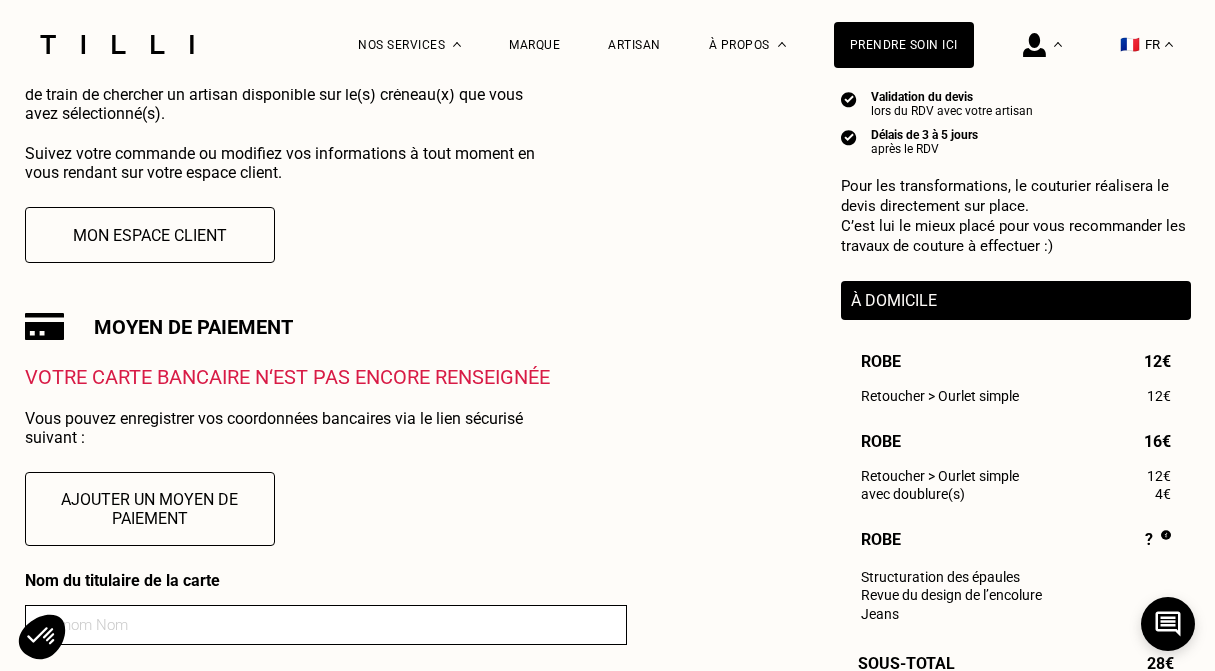 click at bounding box center [326, 625] 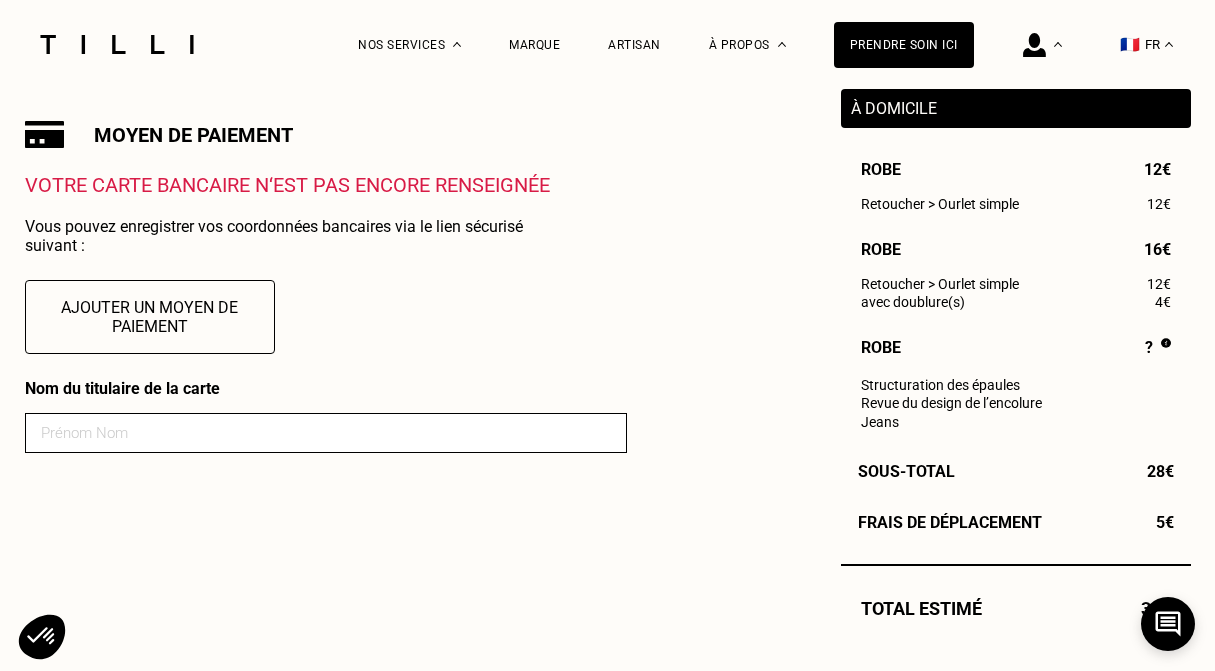 scroll, scrollTop: 696, scrollLeft: 0, axis: vertical 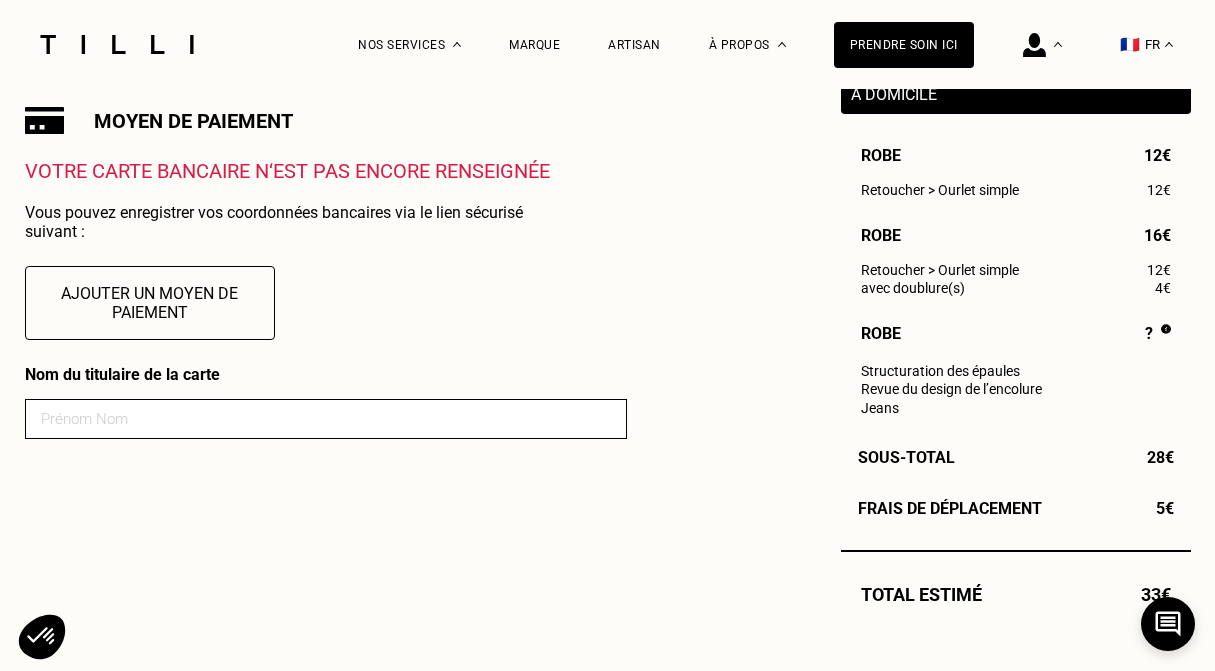 click at bounding box center [326, 419] 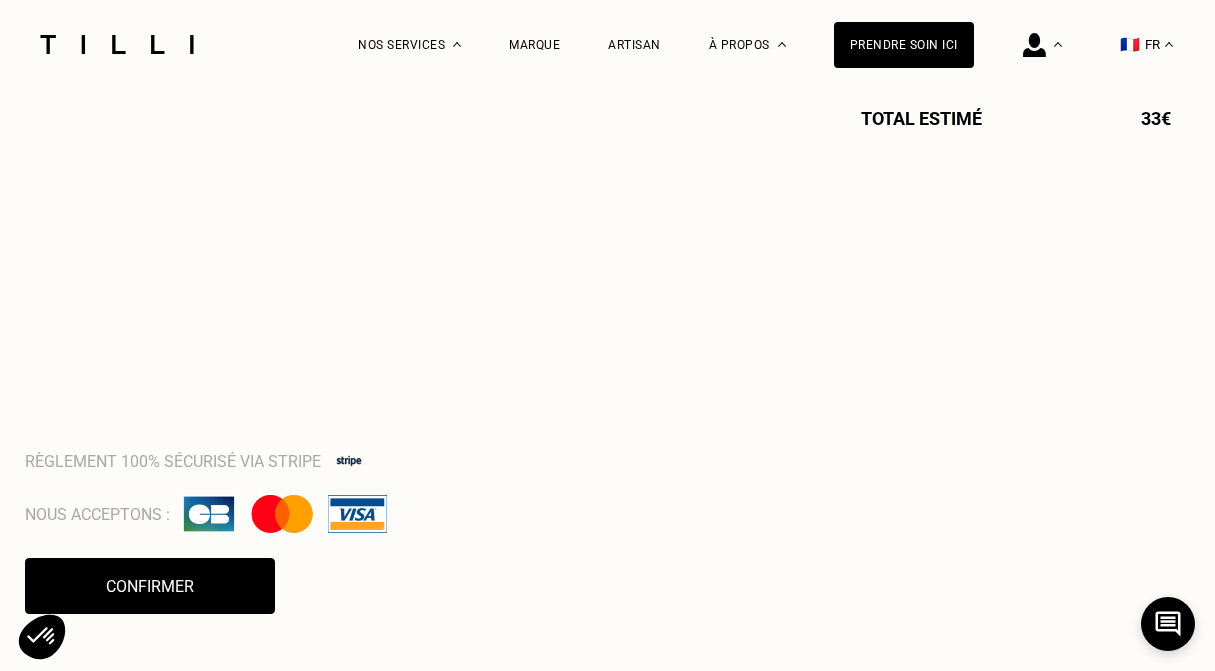 scroll, scrollTop: 1199, scrollLeft: 0, axis: vertical 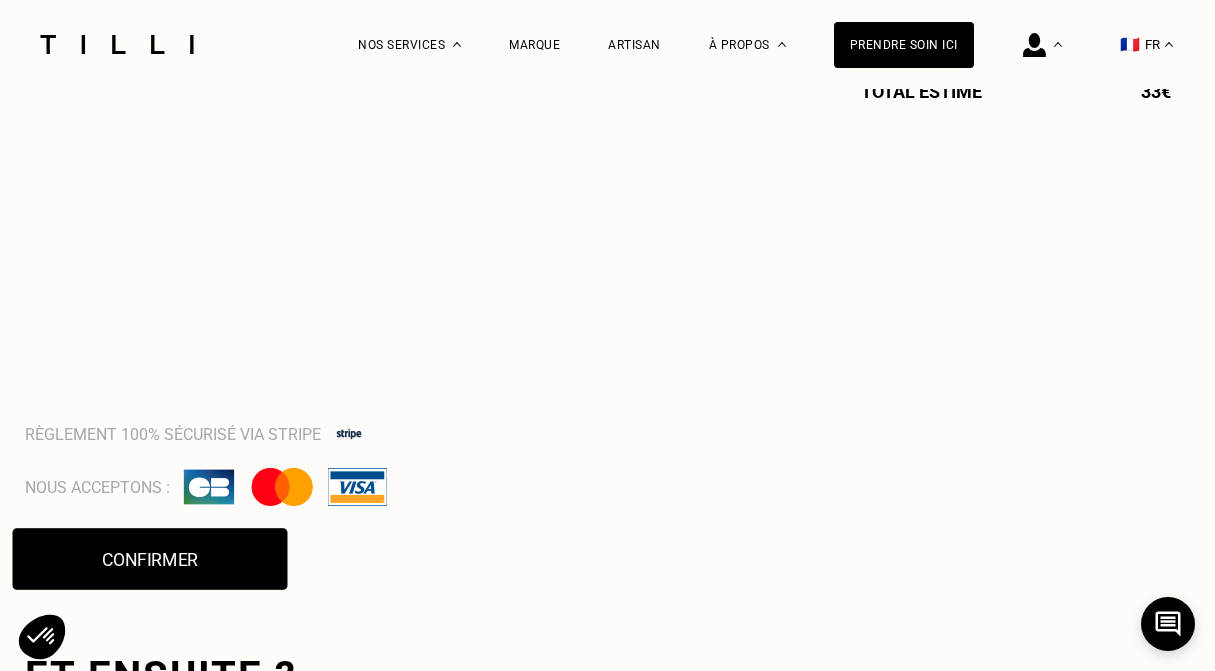 click on "Confirmer" at bounding box center [149, 559] 